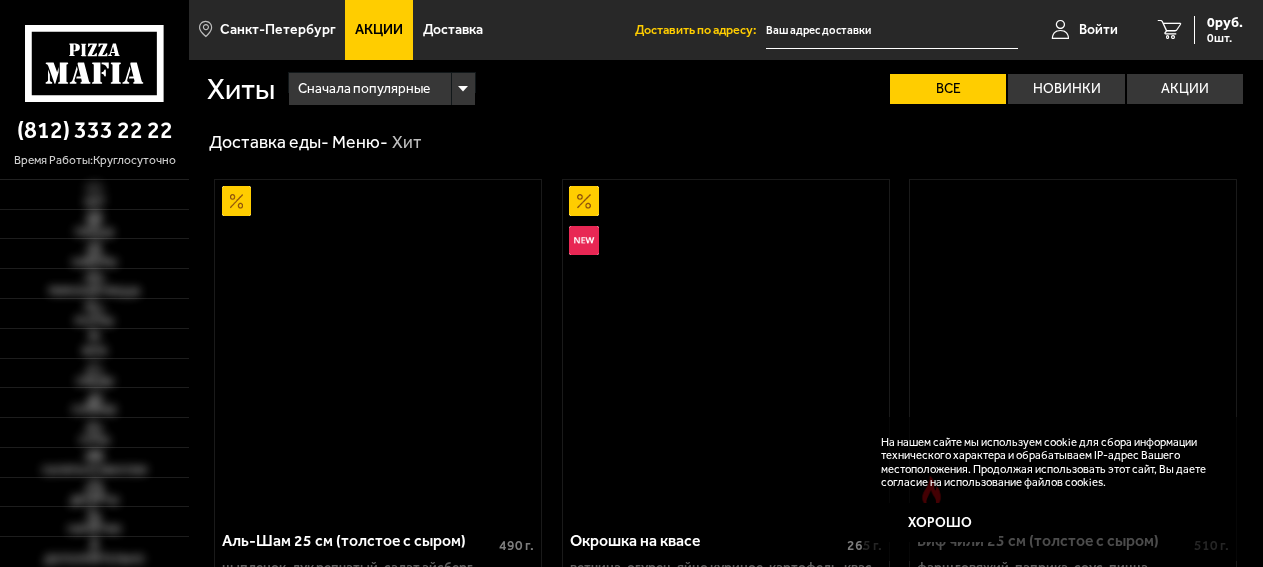 scroll, scrollTop: 0, scrollLeft: 0, axis: both 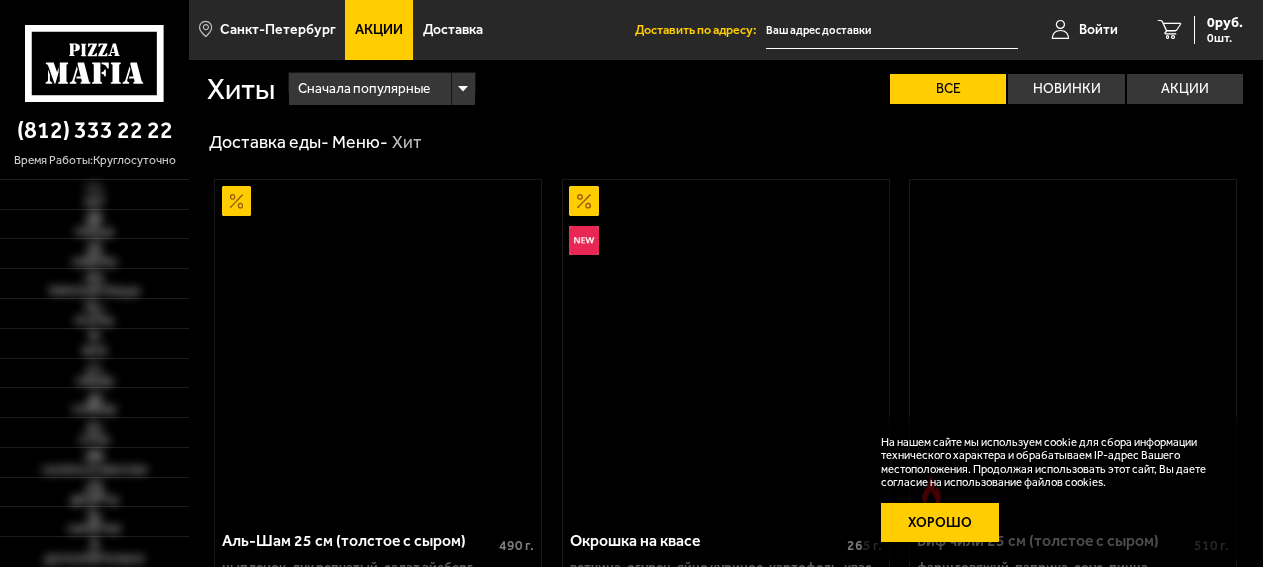 click on "Хорошо" at bounding box center [940, 522] 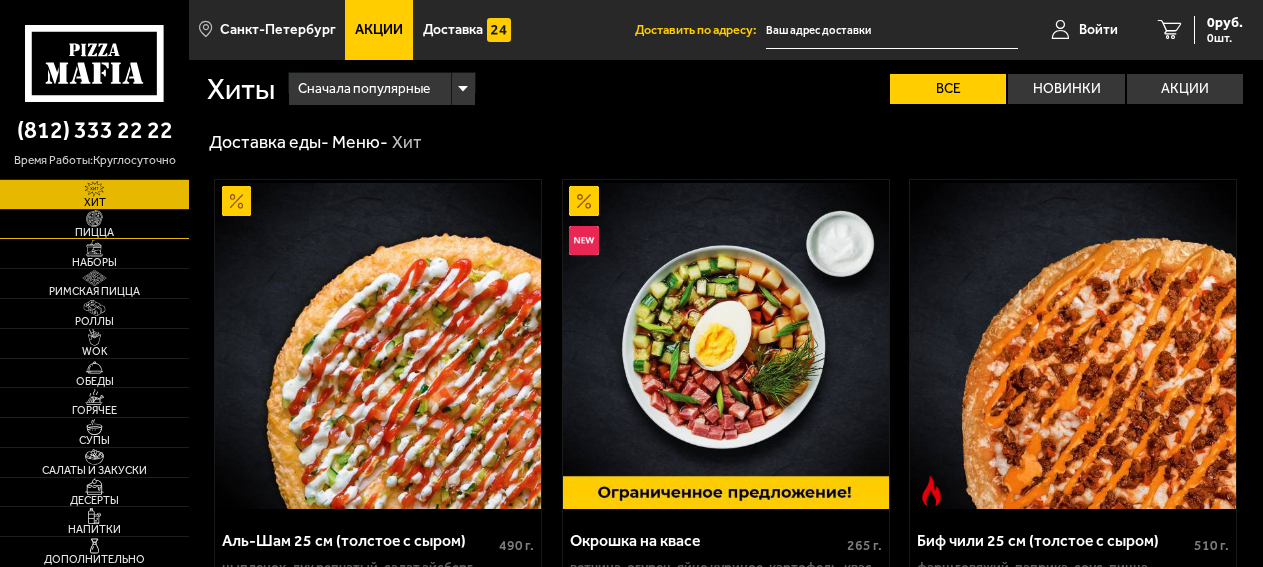 click at bounding box center [94, 218] 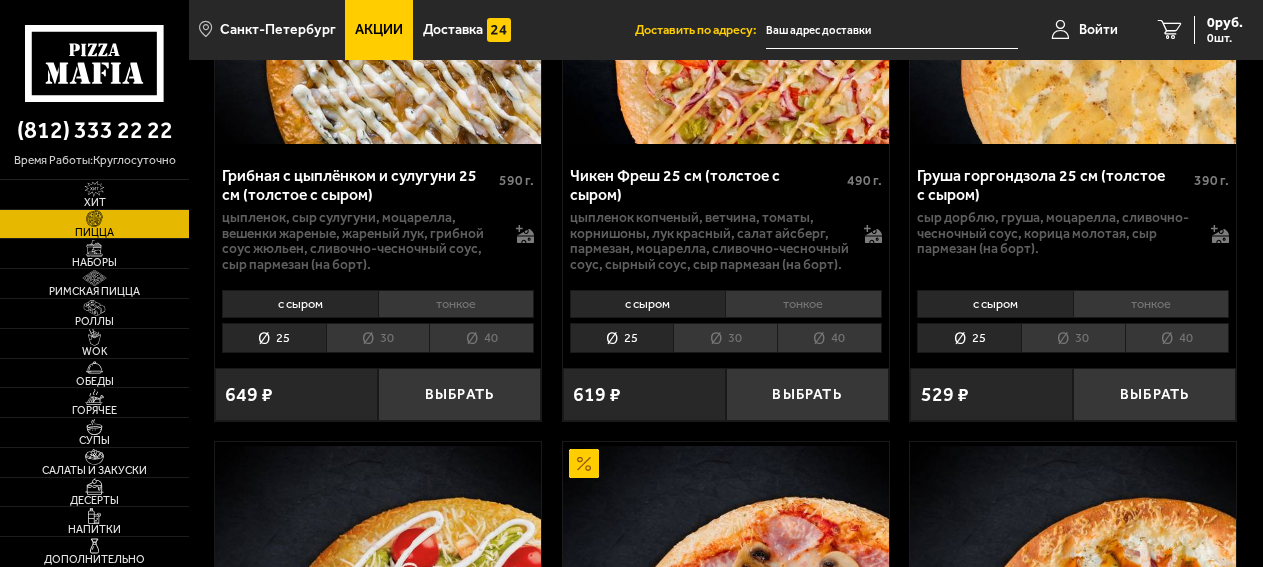 scroll, scrollTop: 1710, scrollLeft: 0, axis: vertical 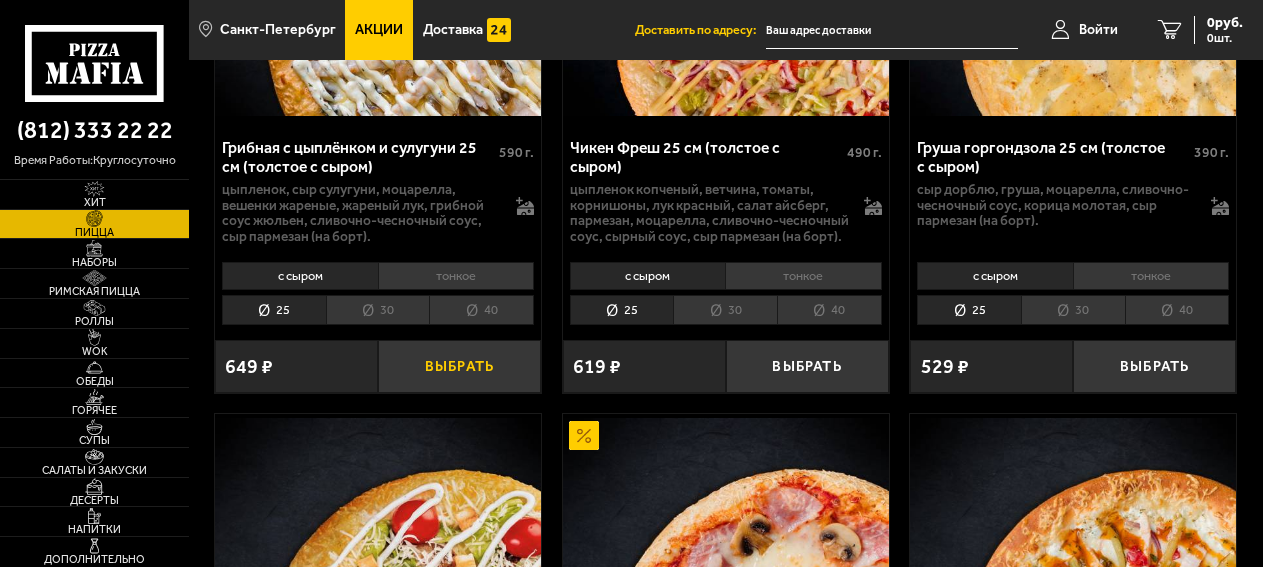 click on "Выбрать" at bounding box center (459, 366) 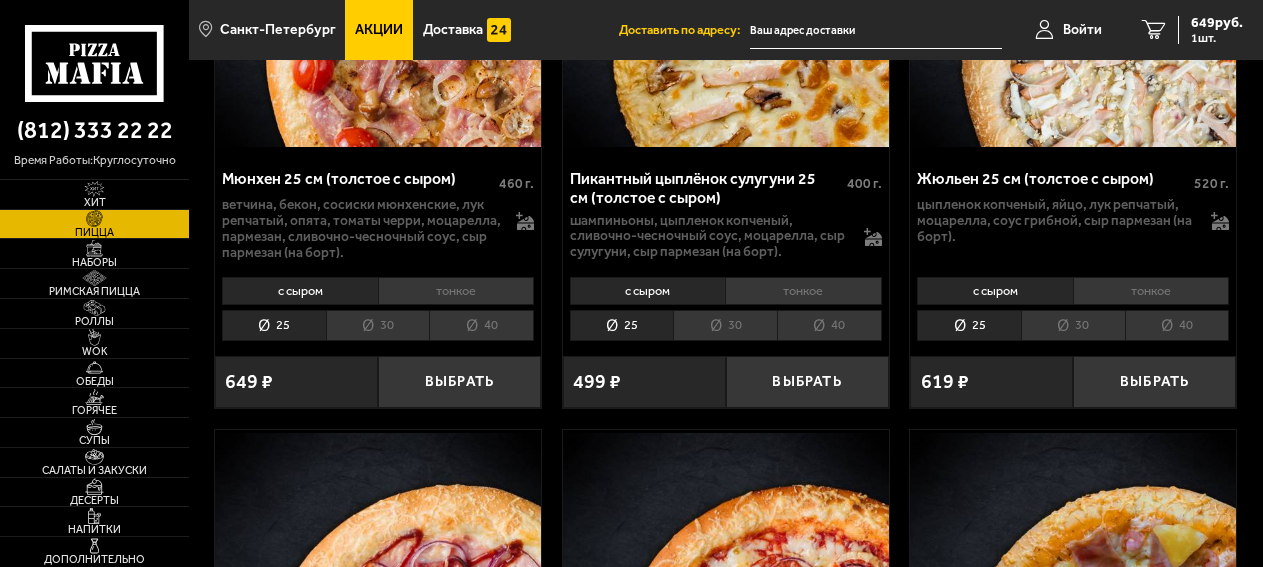scroll, scrollTop: 4788, scrollLeft: 0, axis: vertical 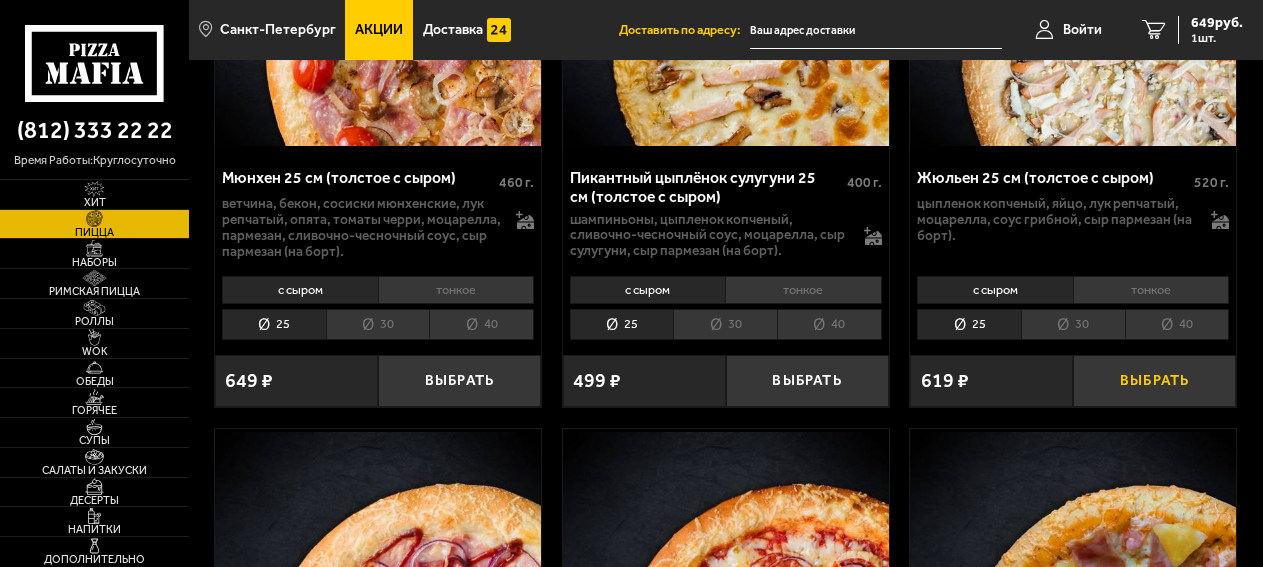 click on "Выбрать" at bounding box center [1154, 381] 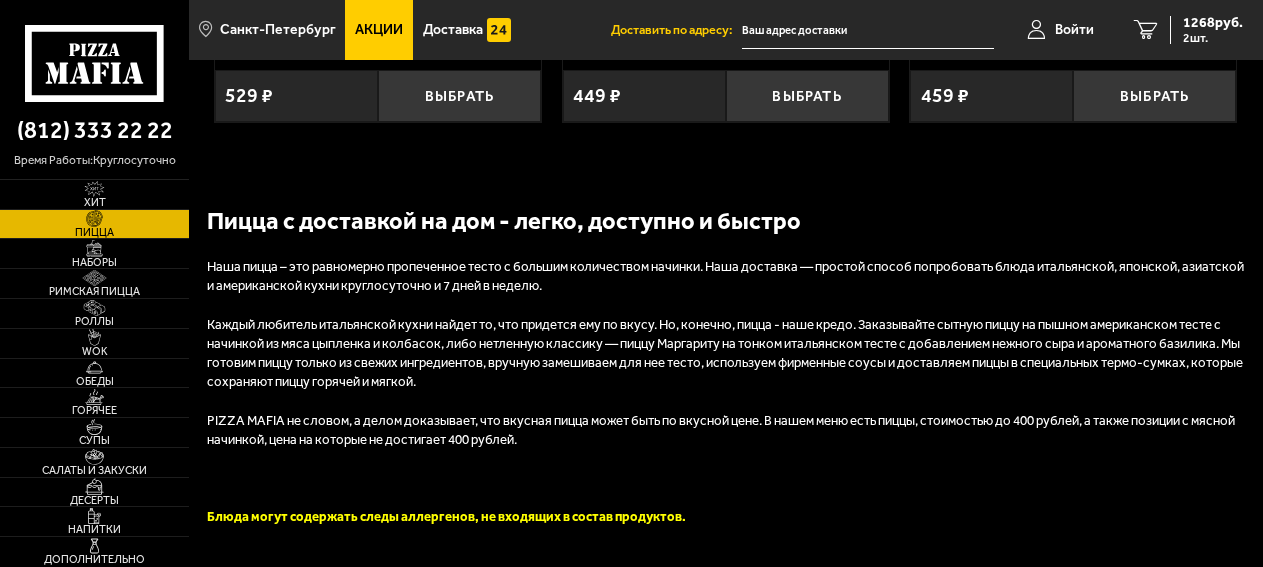 scroll, scrollTop: 6384, scrollLeft: 0, axis: vertical 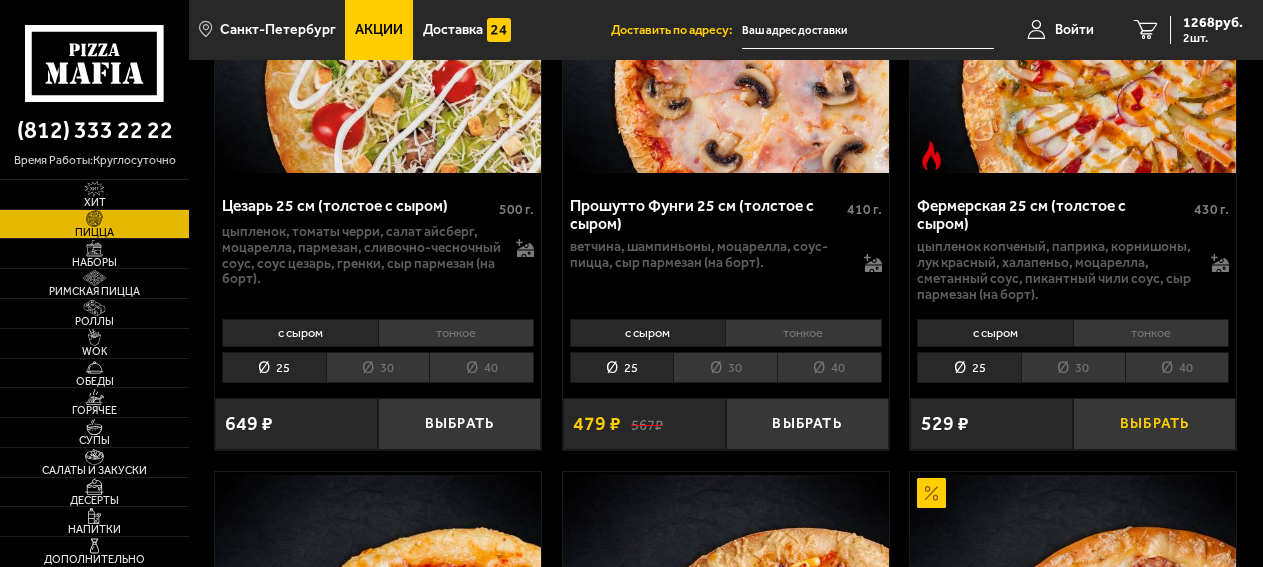 click on "Выбрать" at bounding box center [1154, 424] 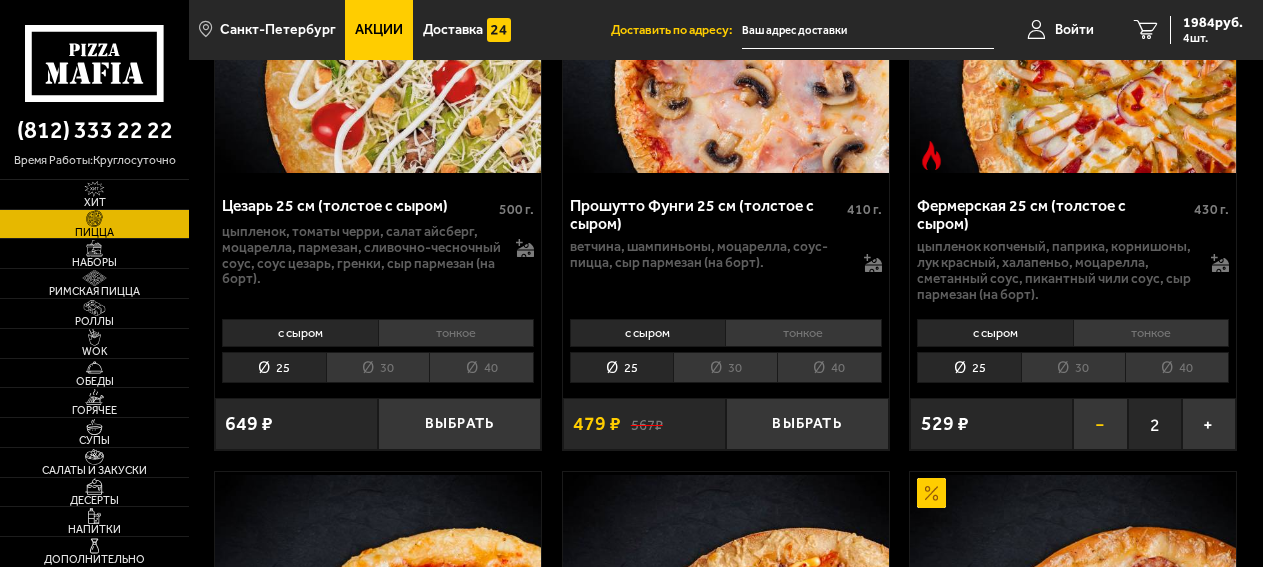 click on "−" at bounding box center [1100, 424] 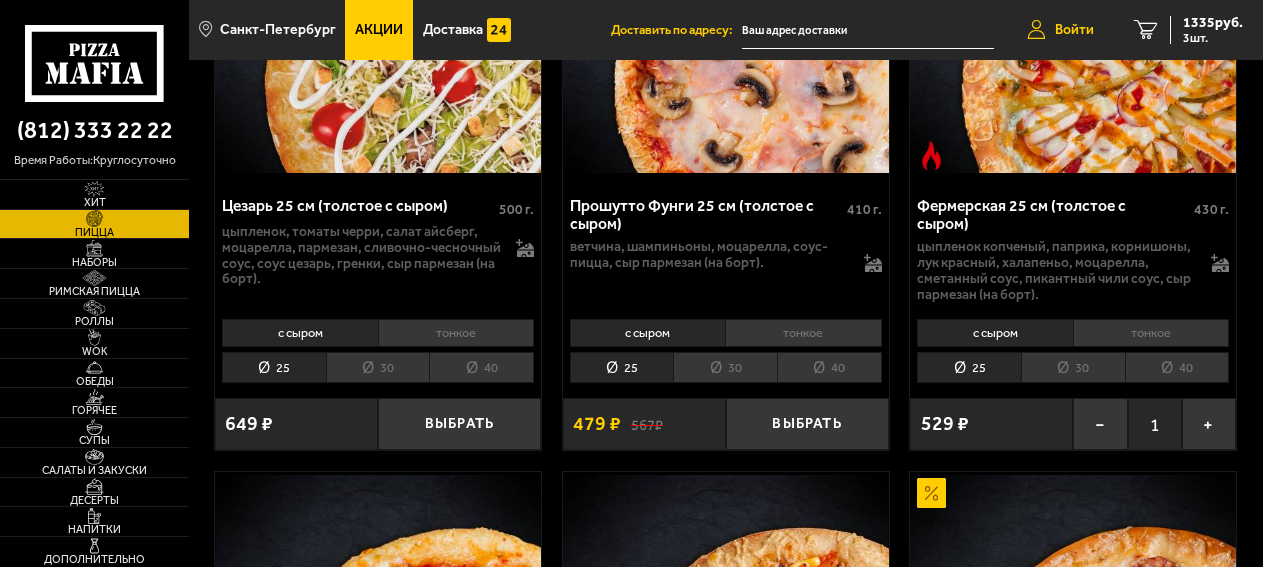 click on "Войти" at bounding box center [1074, 30] 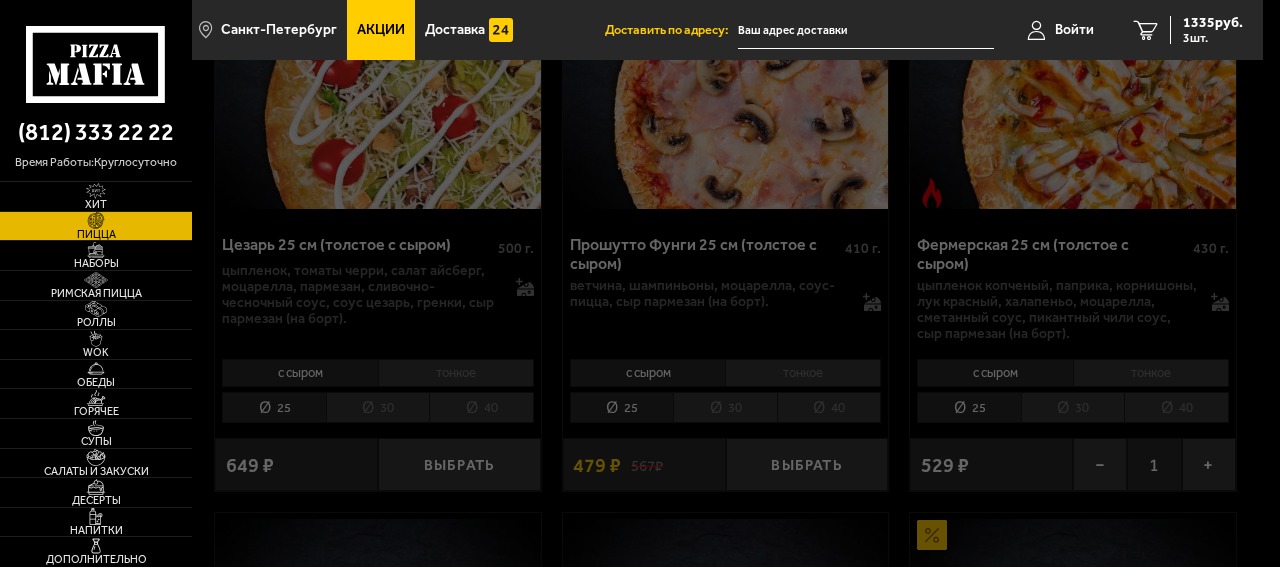 click at bounding box center [866, 30] 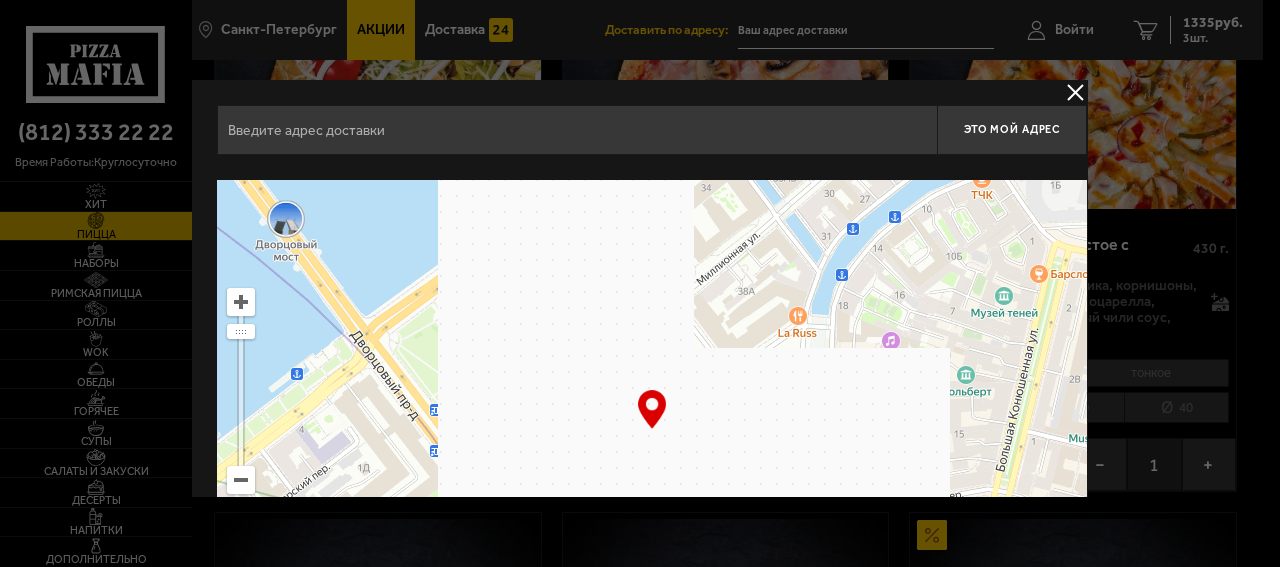 click at bounding box center (1075, 92) 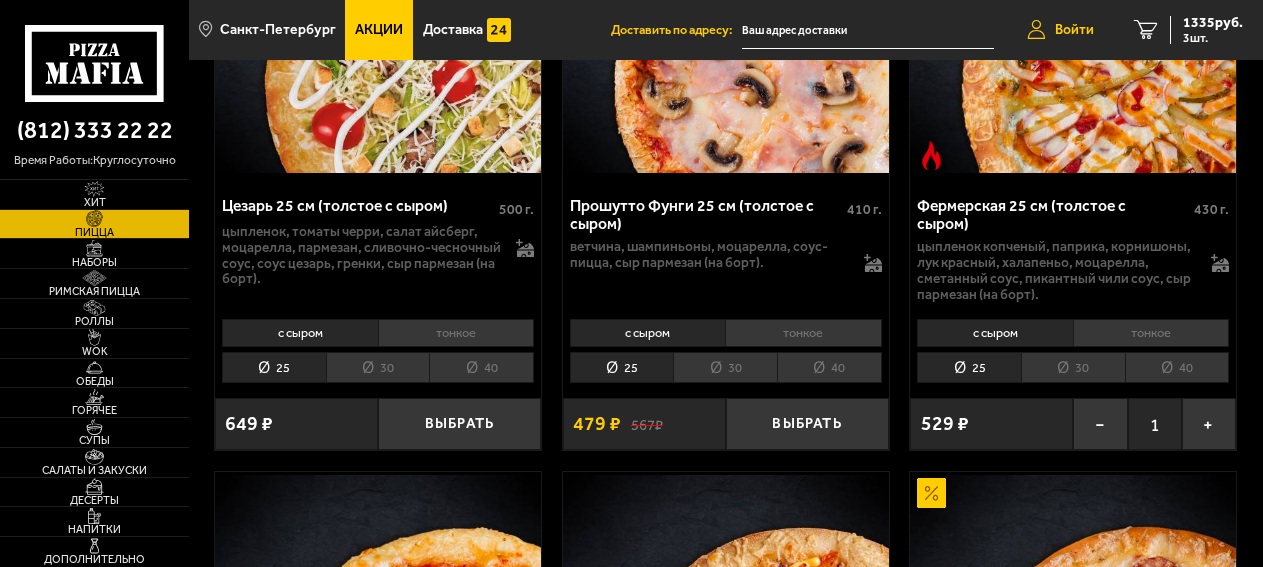 click on "Войти" at bounding box center [1074, 30] 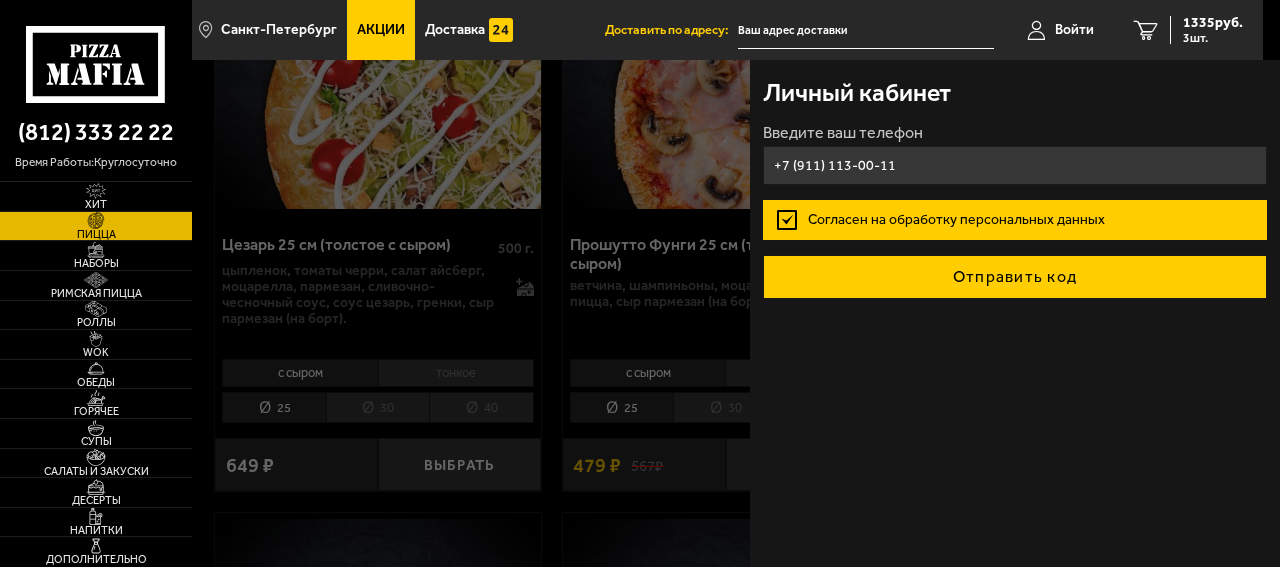 type on "+7 (911) 113-00-11" 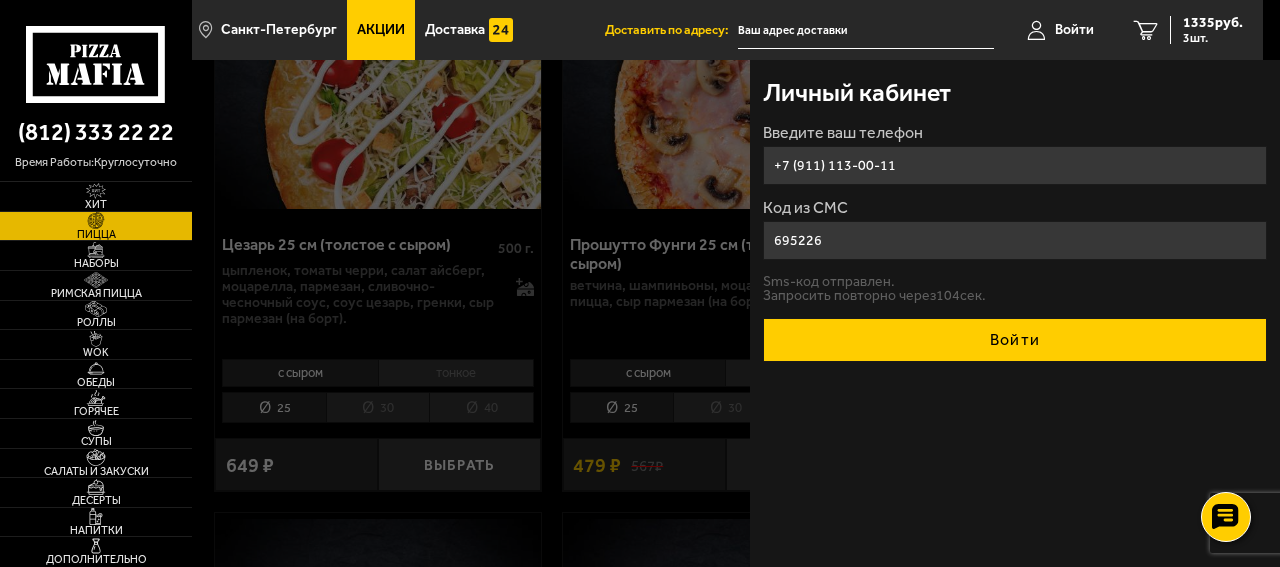 type on "695226" 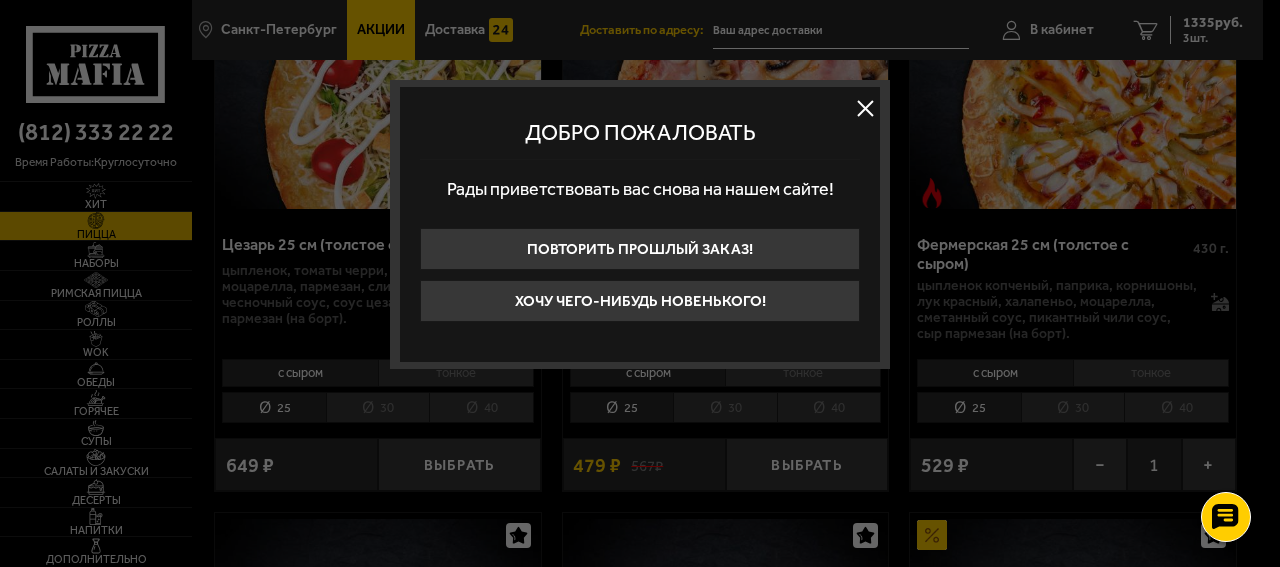 click at bounding box center [865, 108] 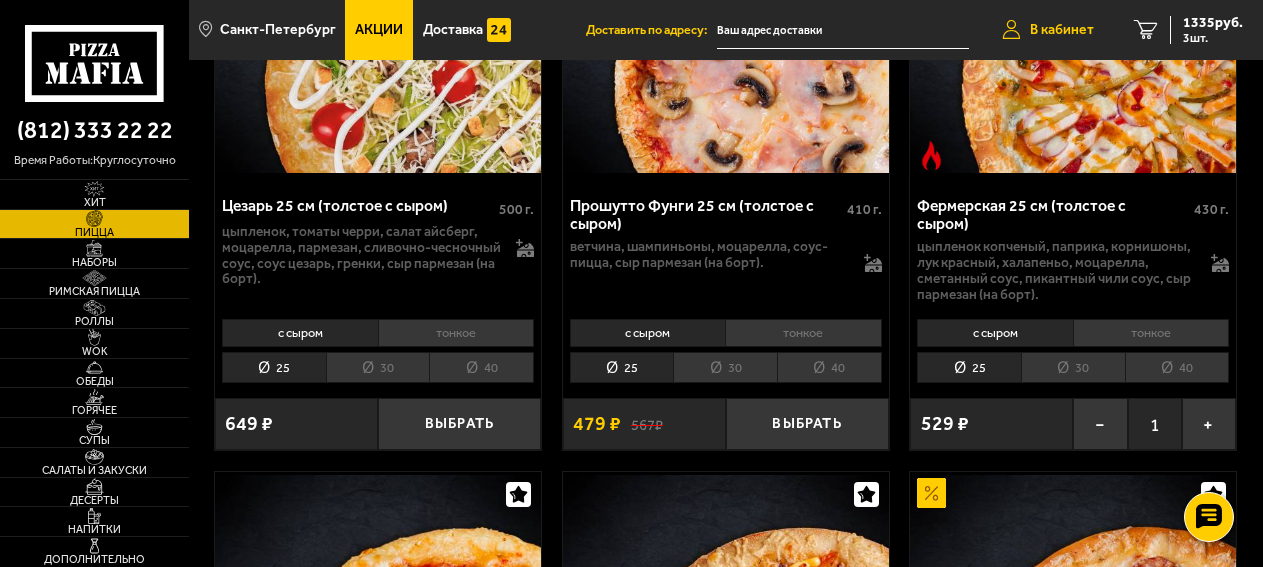 click on "В кабинет" at bounding box center (1062, 30) 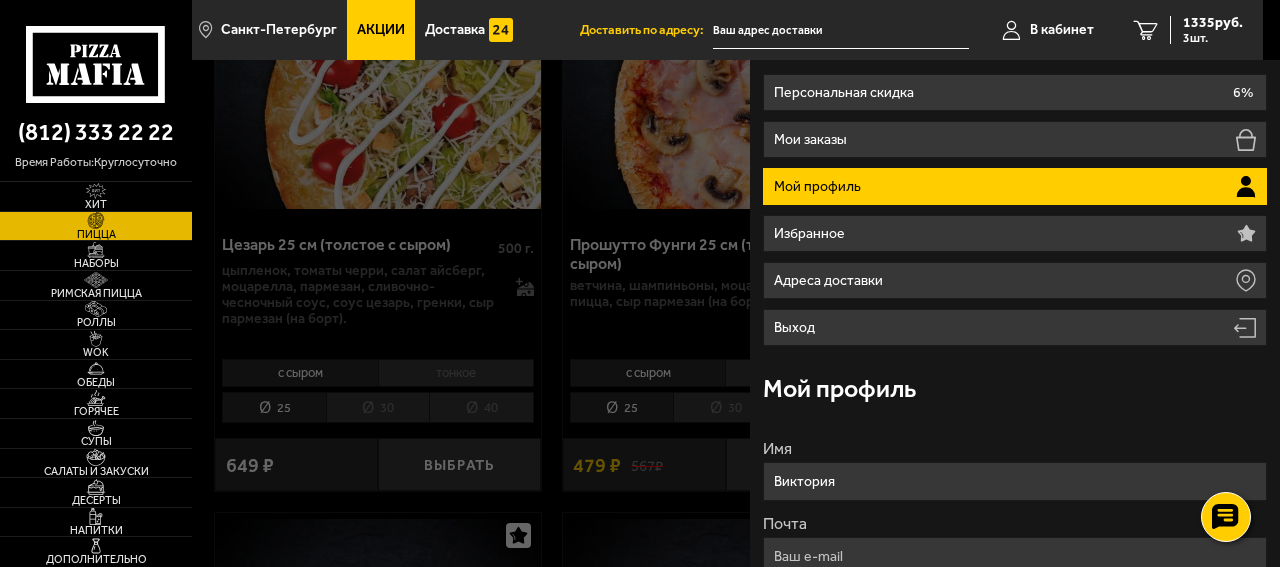 scroll, scrollTop: 0, scrollLeft: 0, axis: both 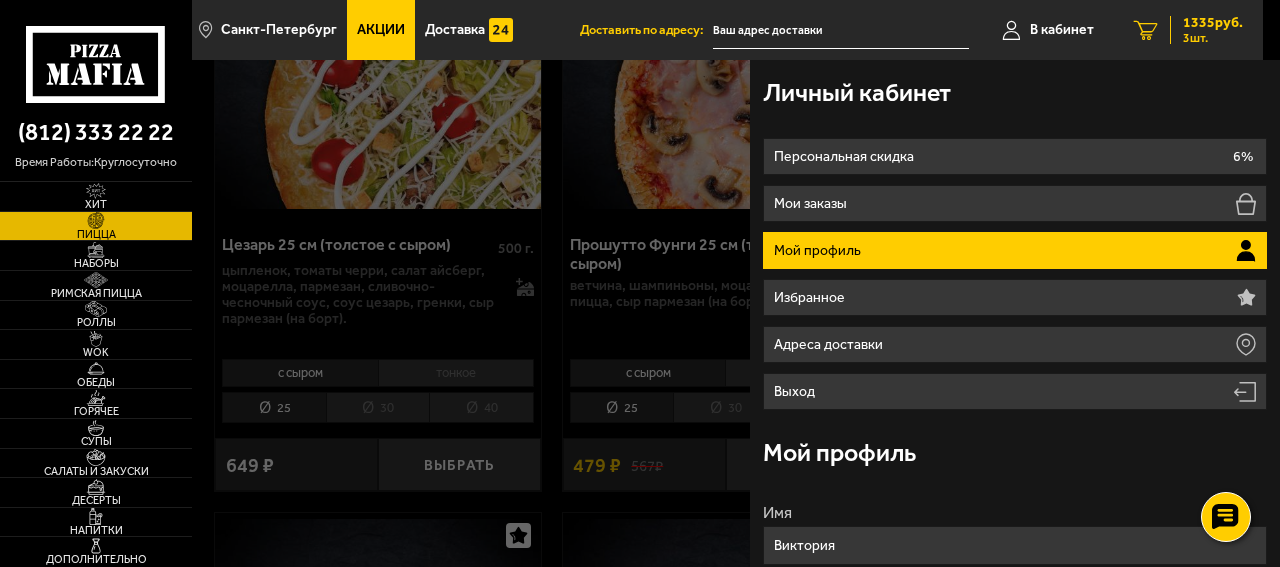 click on "1335  руб." at bounding box center [1213, 23] 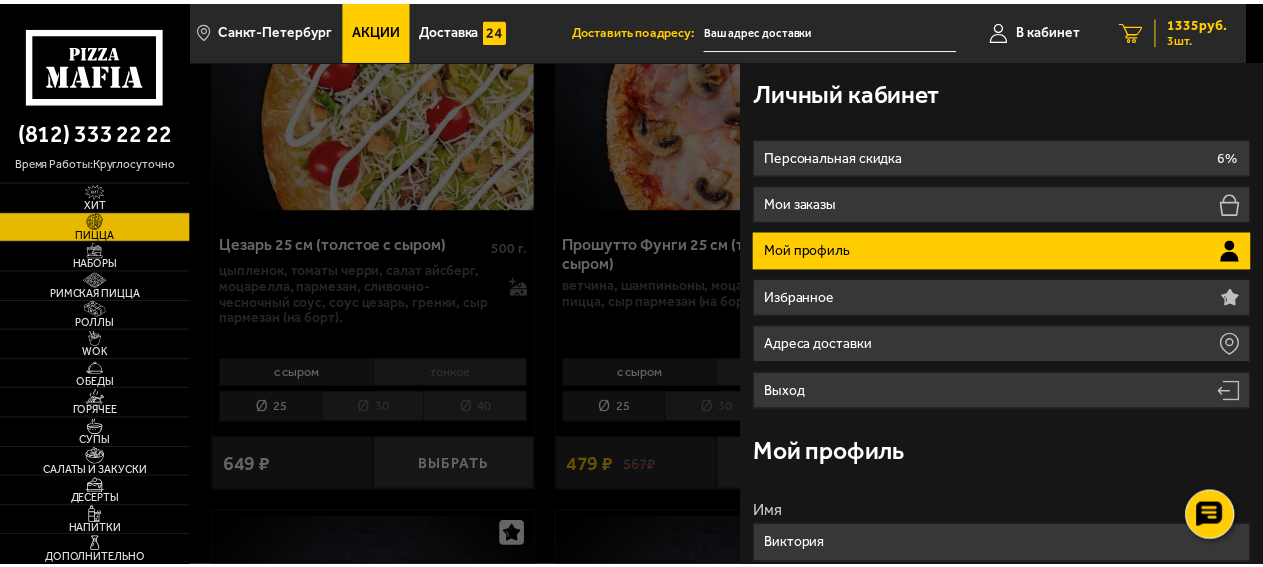 scroll, scrollTop: 0, scrollLeft: 0, axis: both 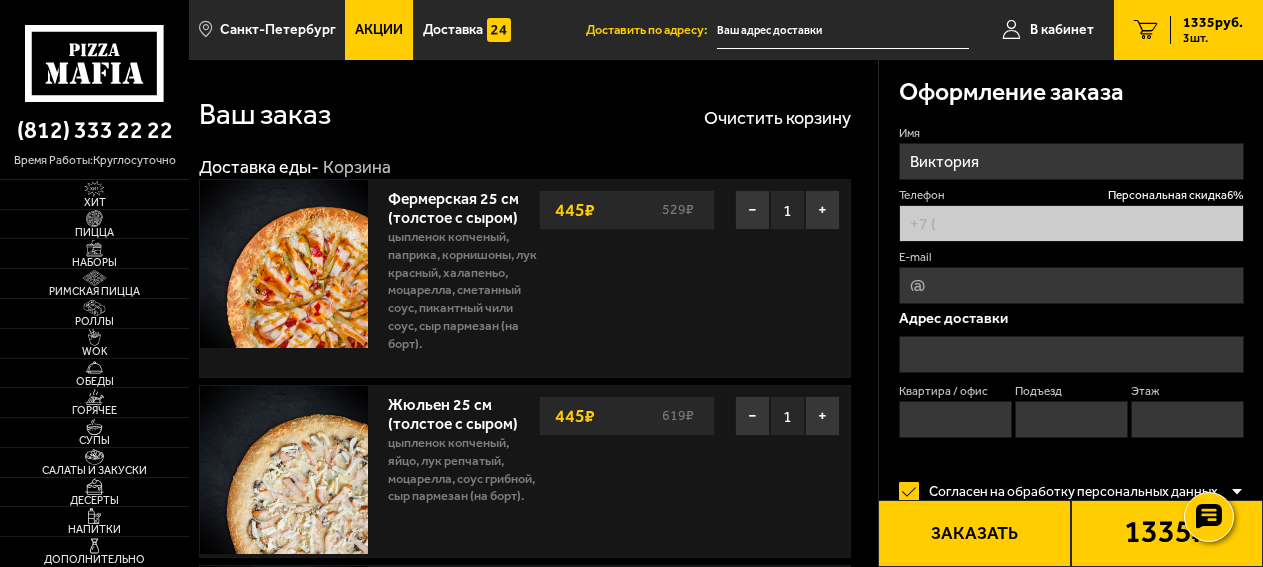 type on "+7 (911) 113-00-11" 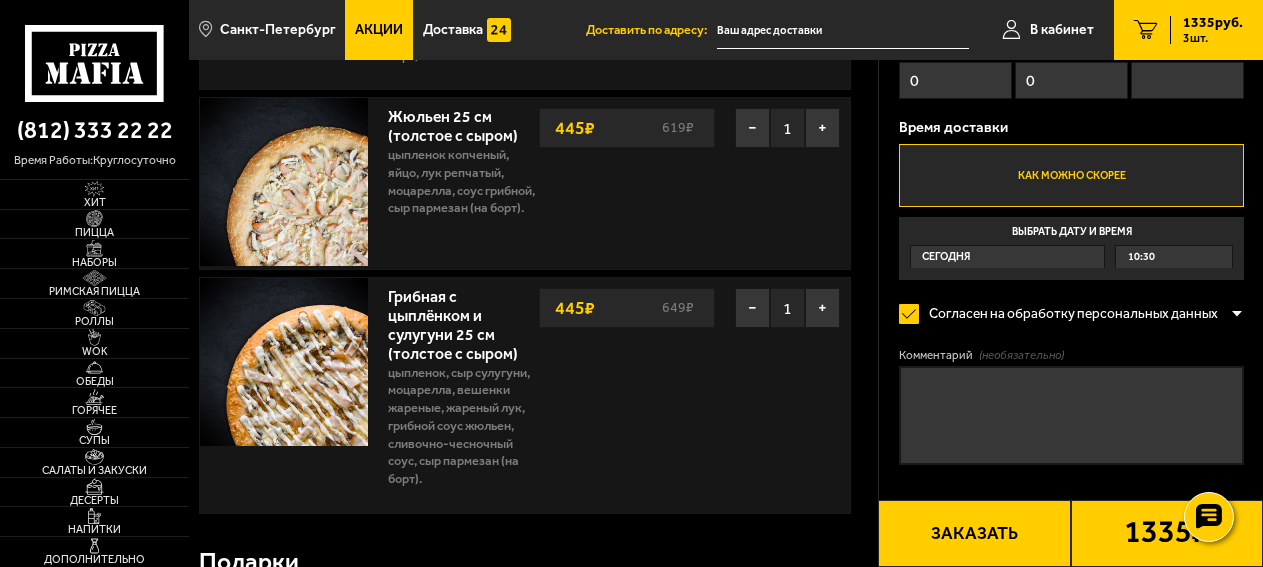 scroll, scrollTop: 342, scrollLeft: 0, axis: vertical 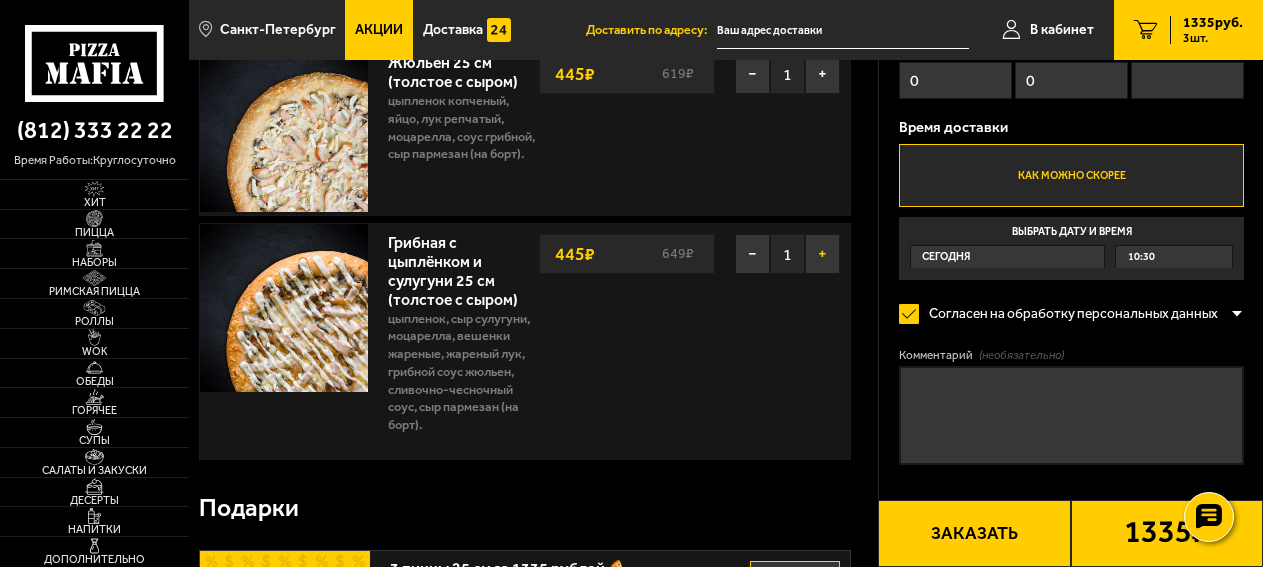 click on "+" at bounding box center (822, 254) 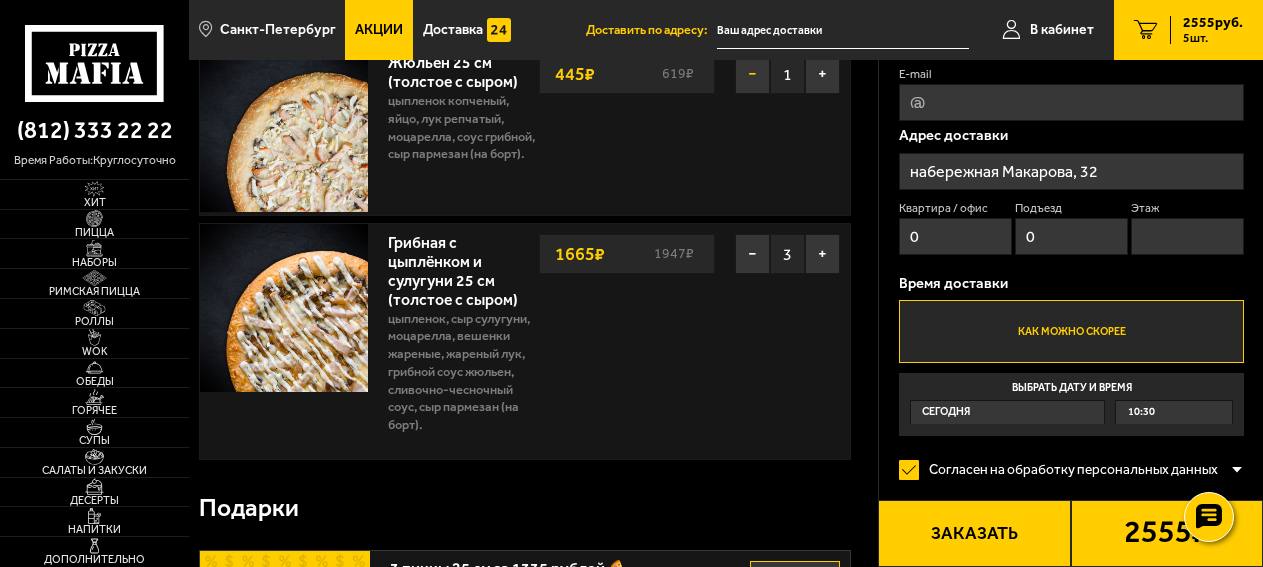 click on "−" at bounding box center (752, 74) 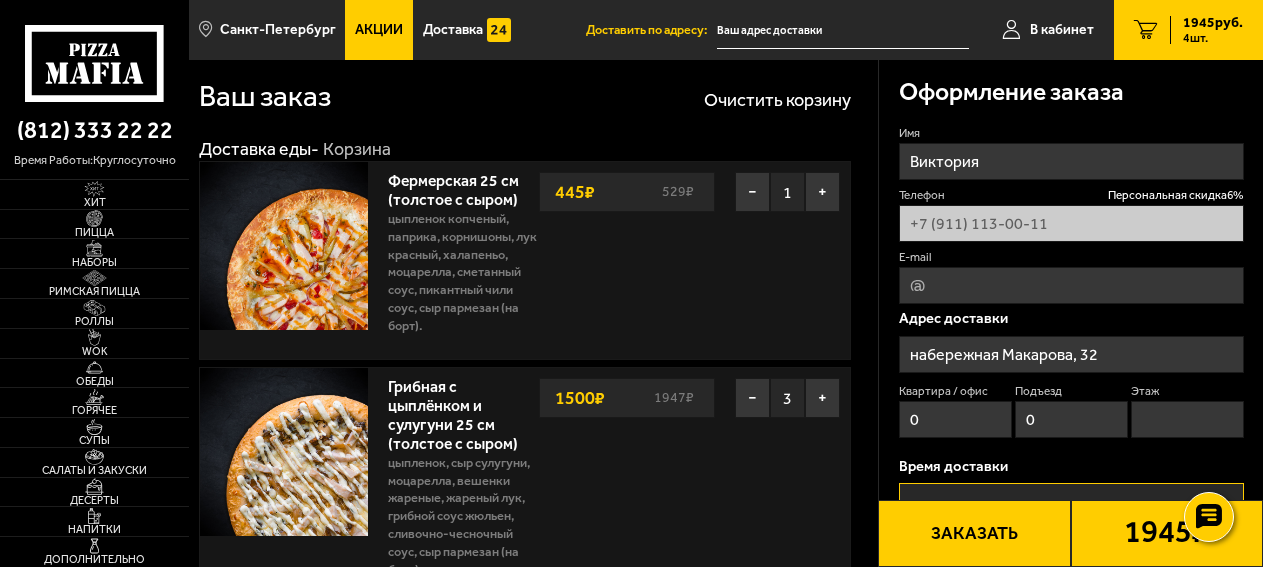 scroll, scrollTop: 0, scrollLeft: 0, axis: both 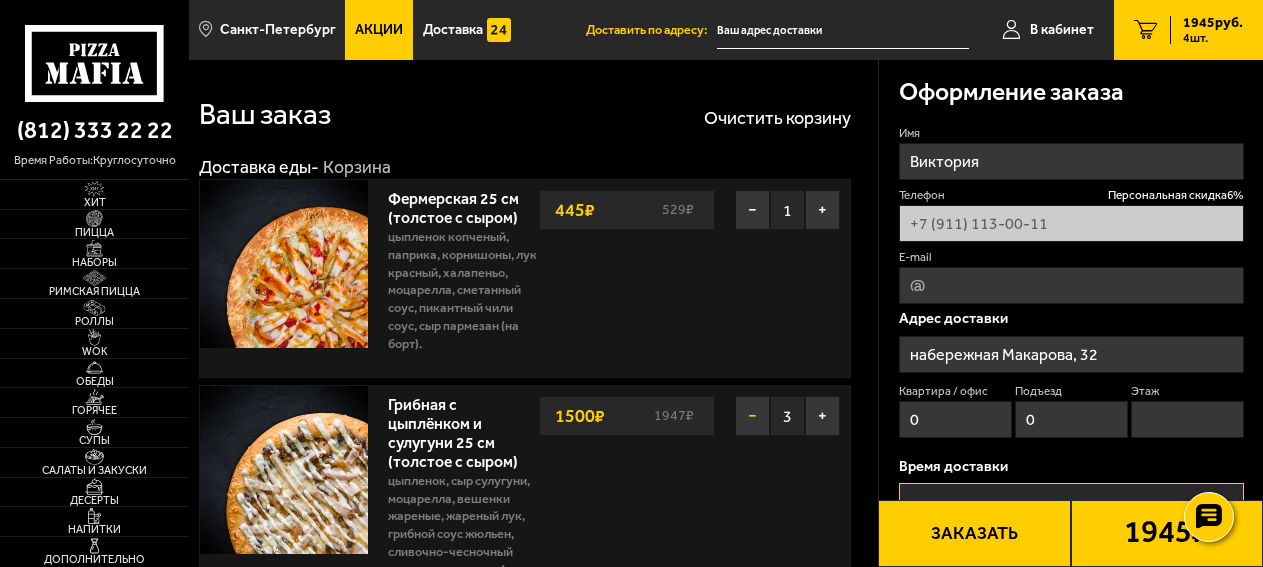 click on "−" at bounding box center (752, 416) 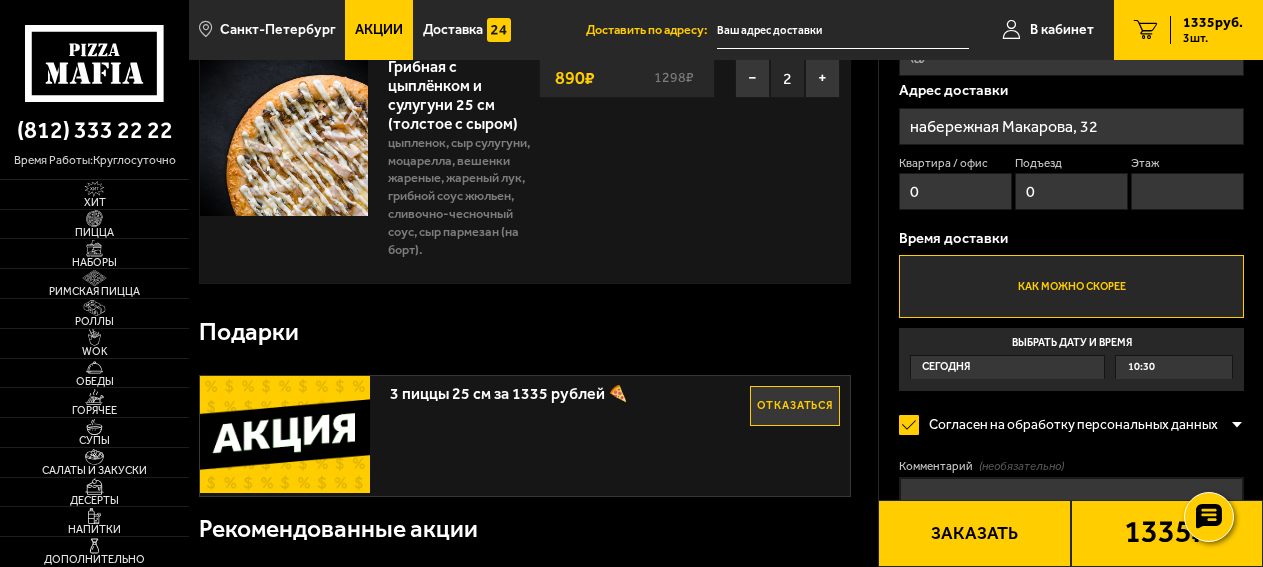 scroll, scrollTop: 456, scrollLeft: 0, axis: vertical 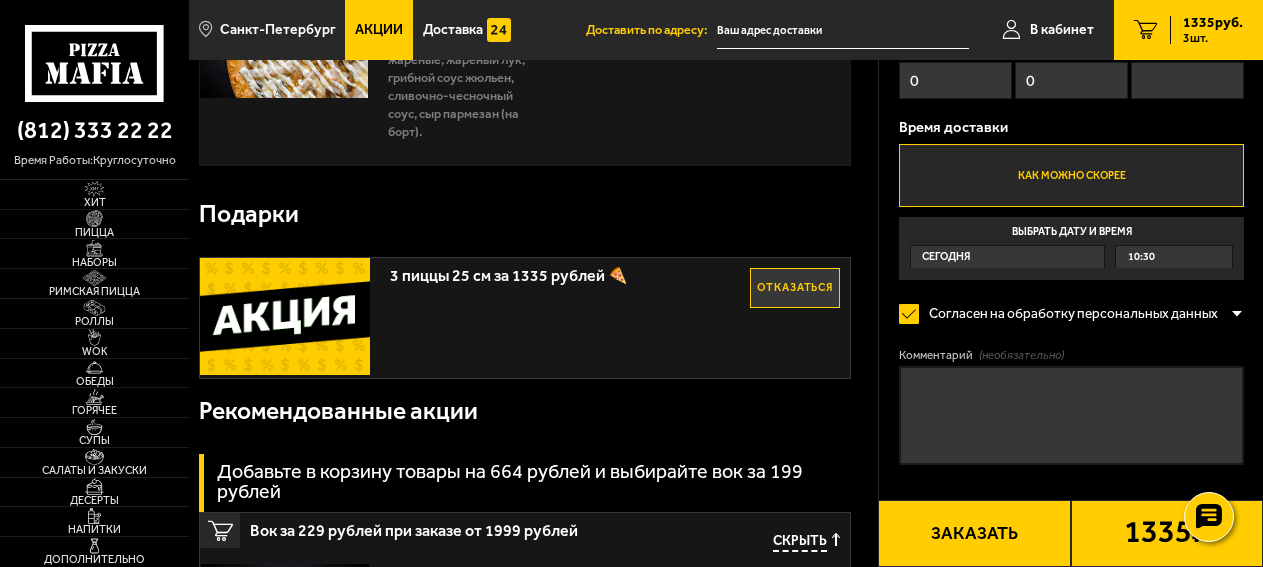 click on "Комментарий   (необязательно)" at bounding box center (1071, 415) 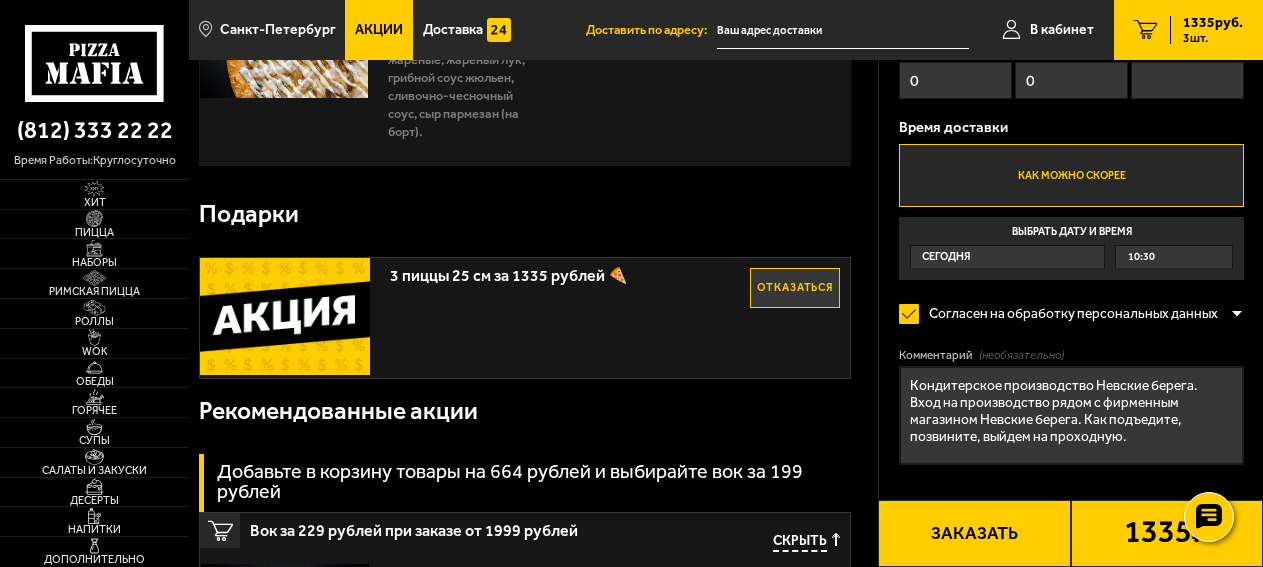 click on "Кондитерское производство Невские берега.
Вход на производство рядом с фирменным магазином Невские берега. Как подъедите, позвините, выйдем на проходную." at bounding box center [1071, 415] 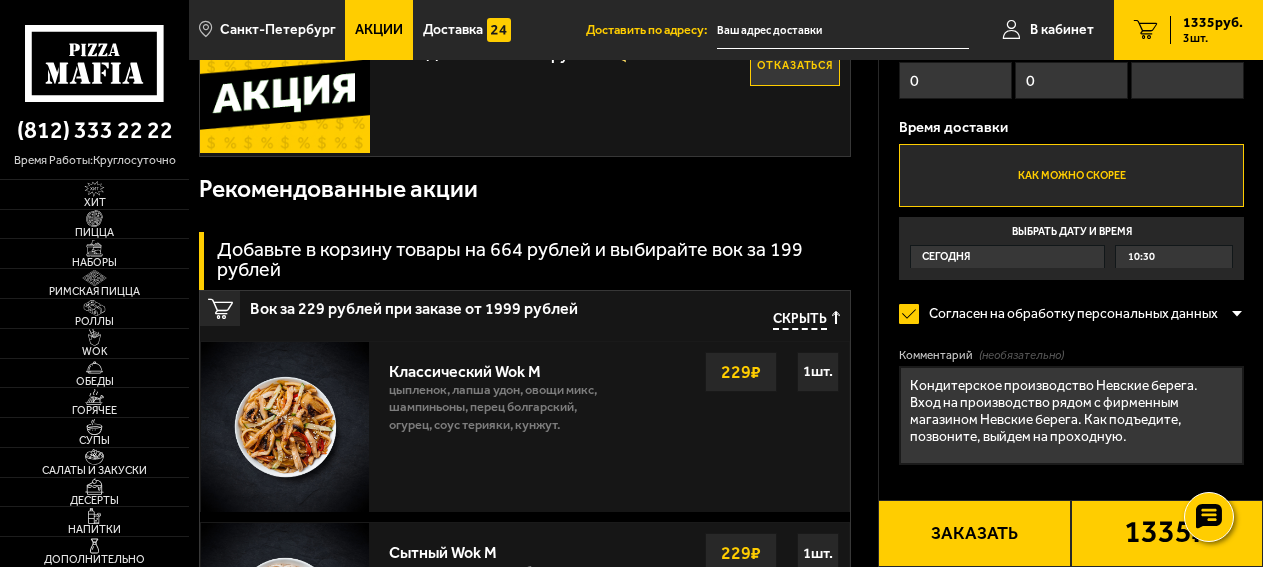 scroll, scrollTop: 684, scrollLeft: 0, axis: vertical 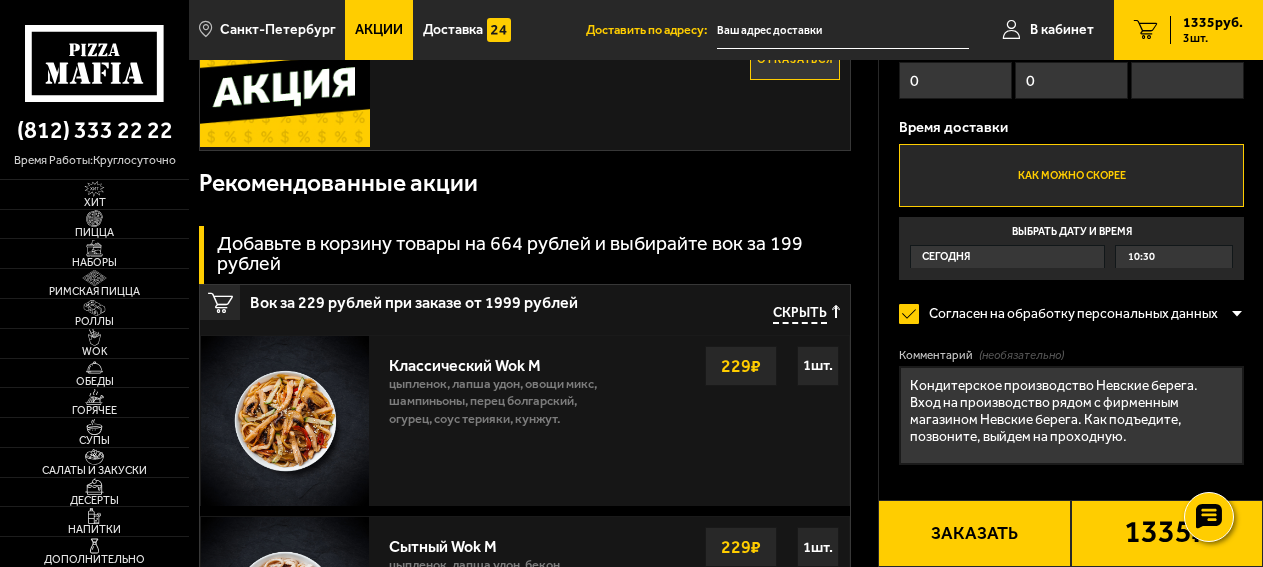 type on "Кондитерское производство Невские берега.
Вход на производство рядом с фирменным магазином Невские берега. Как подъедите, позвоните, выйдем на проходную." 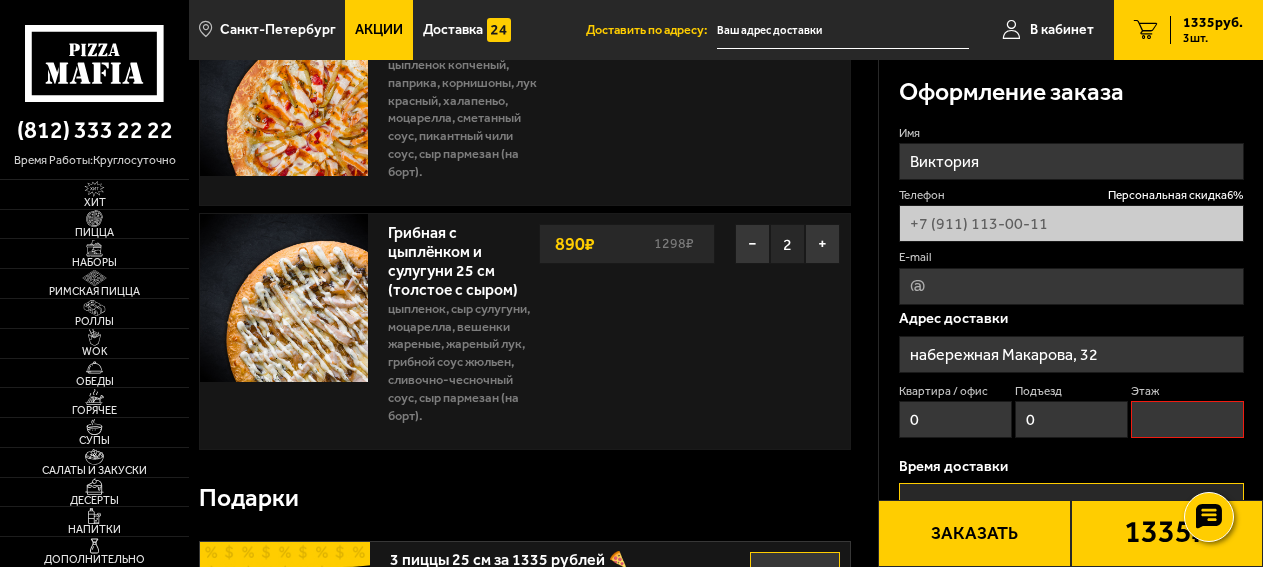 scroll, scrollTop: 170, scrollLeft: 0, axis: vertical 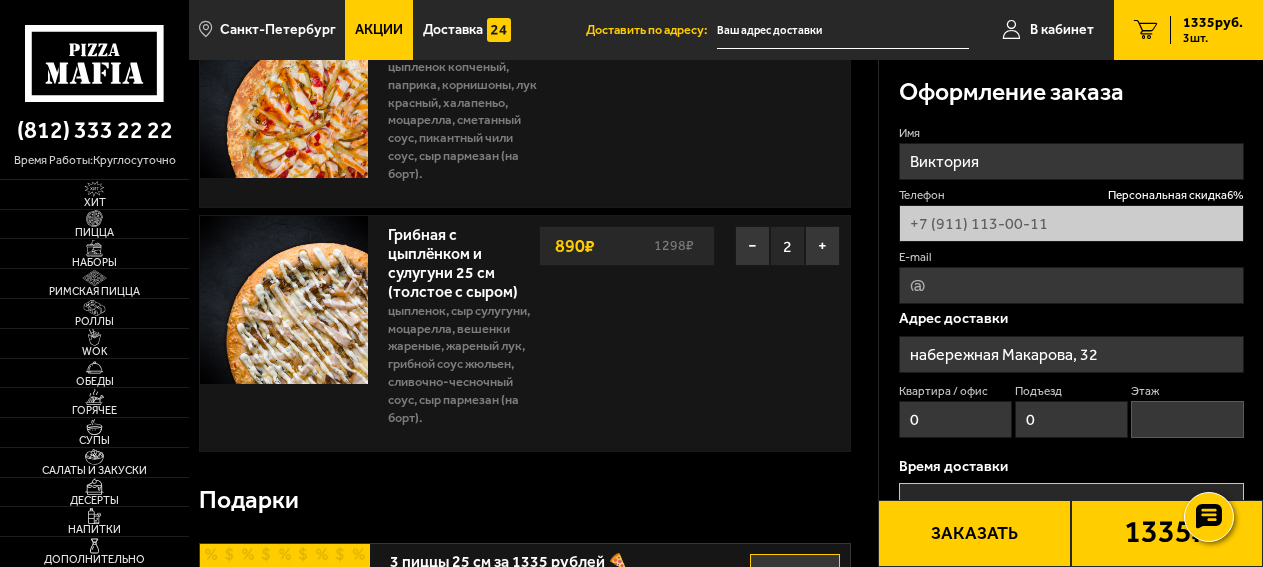 click on "0" at bounding box center [955, 419] 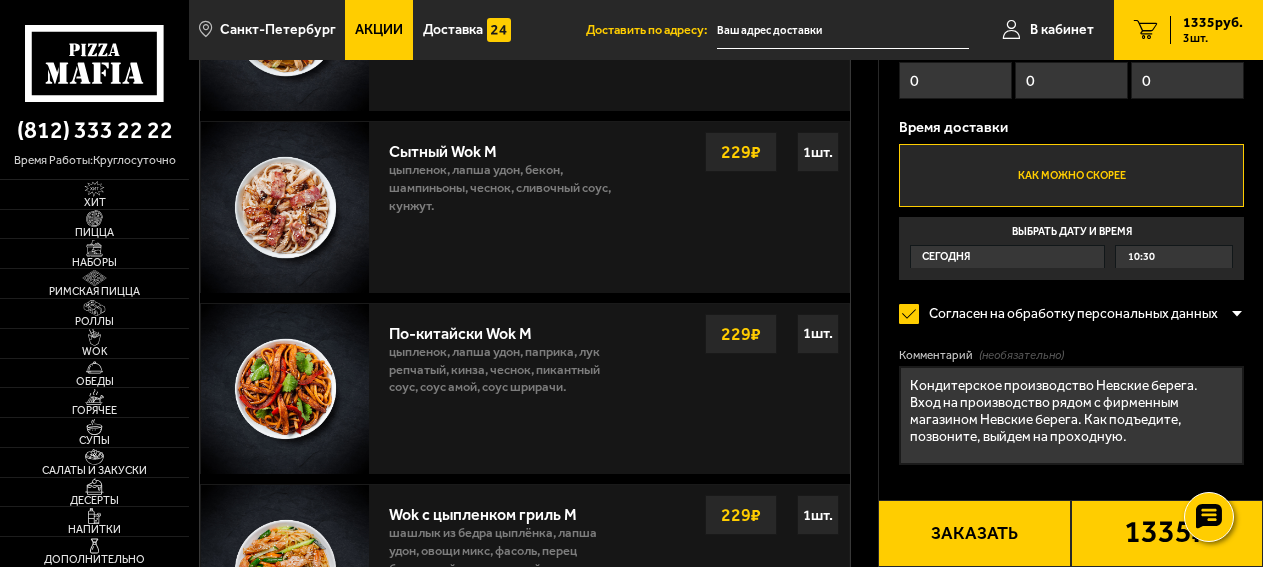 scroll, scrollTop: 1082, scrollLeft: 0, axis: vertical 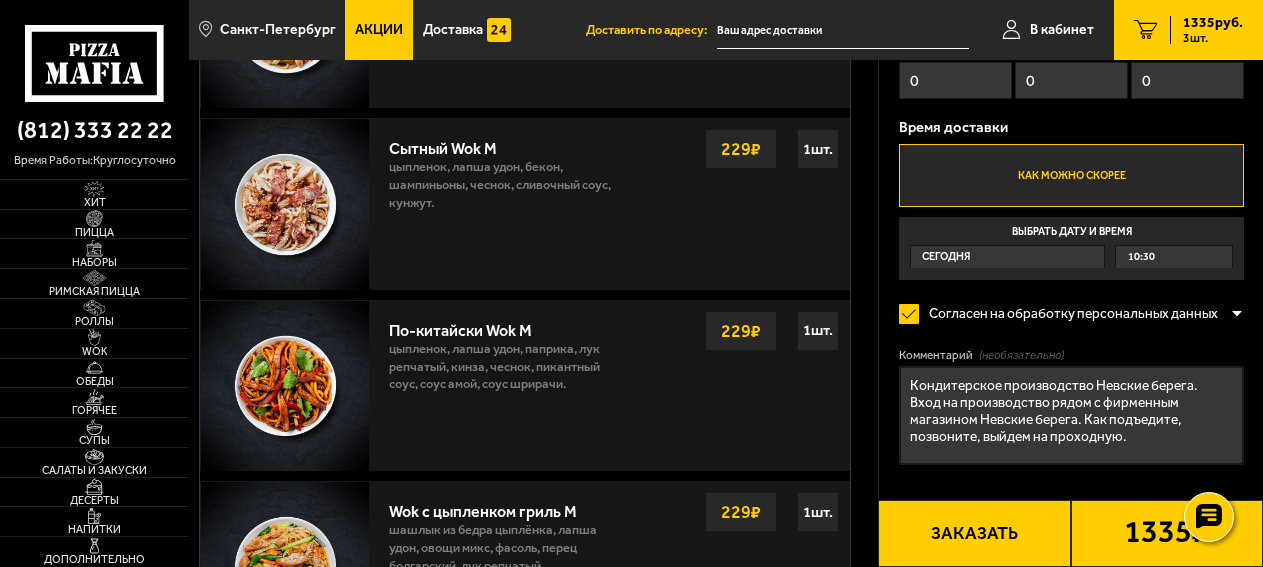 type on "0" 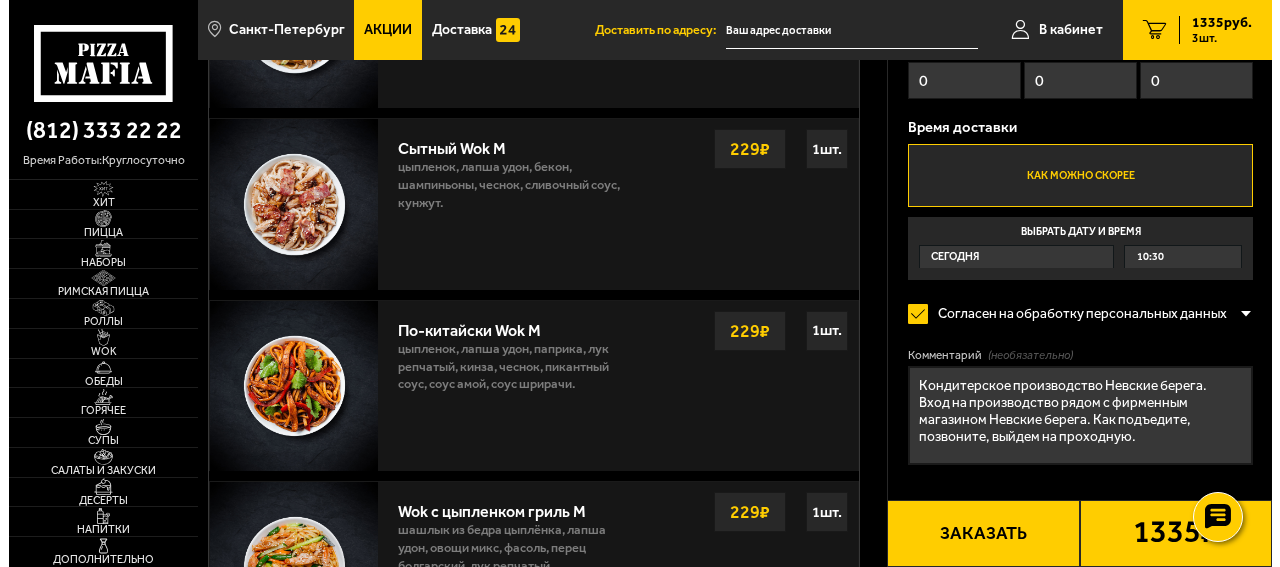 scroll, scrollTop: 7, scrollLeft: 0, axis: vertical 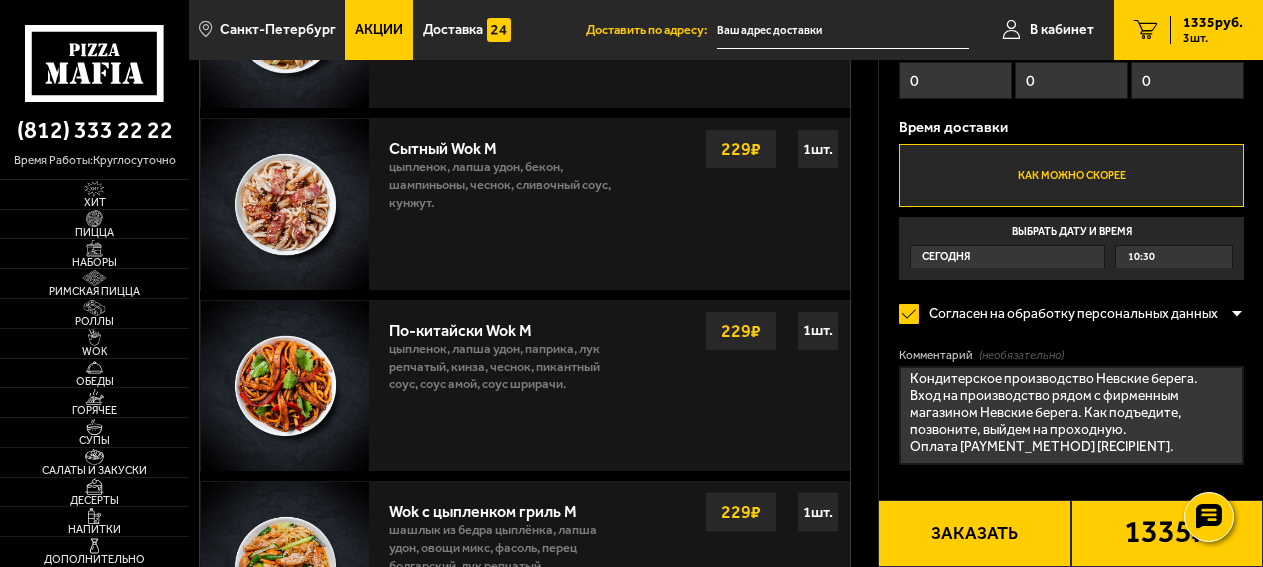 type on "Кондитерское производство Невские берега.
Вход на производство рядом с фирменным магазином Невские берега. Как подъедите, позвоните, выйдем на проходную.
Оплата [PAYMENT_METHOD] [RECIPIENT]." 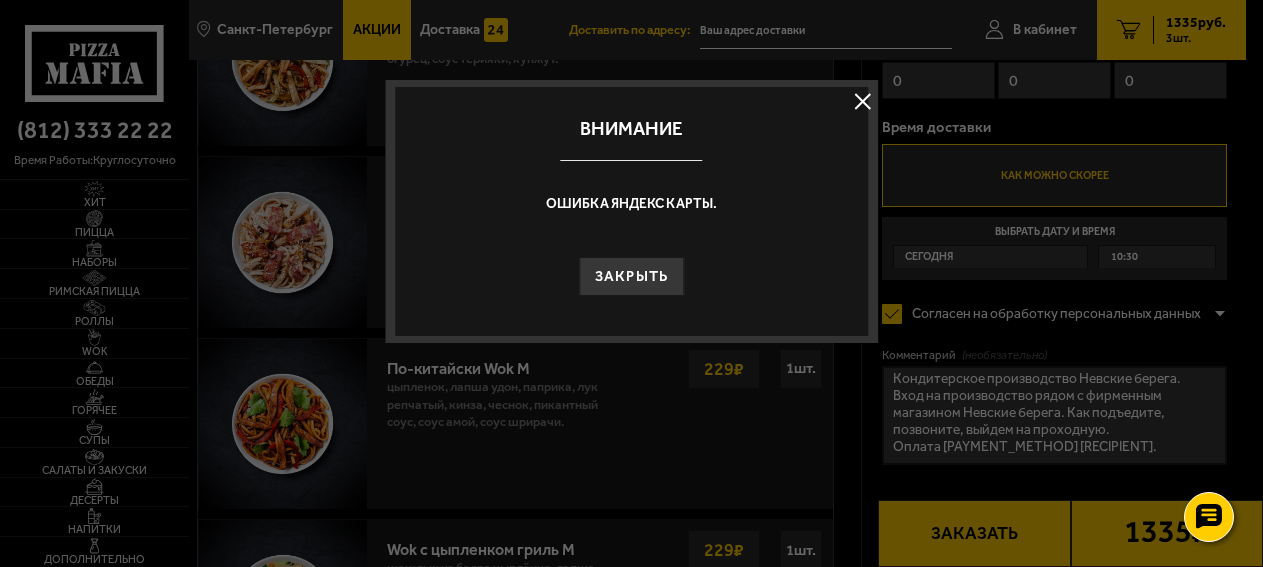 scroll, scrollTop: 7, scrollLeft: 0, axis: vertical 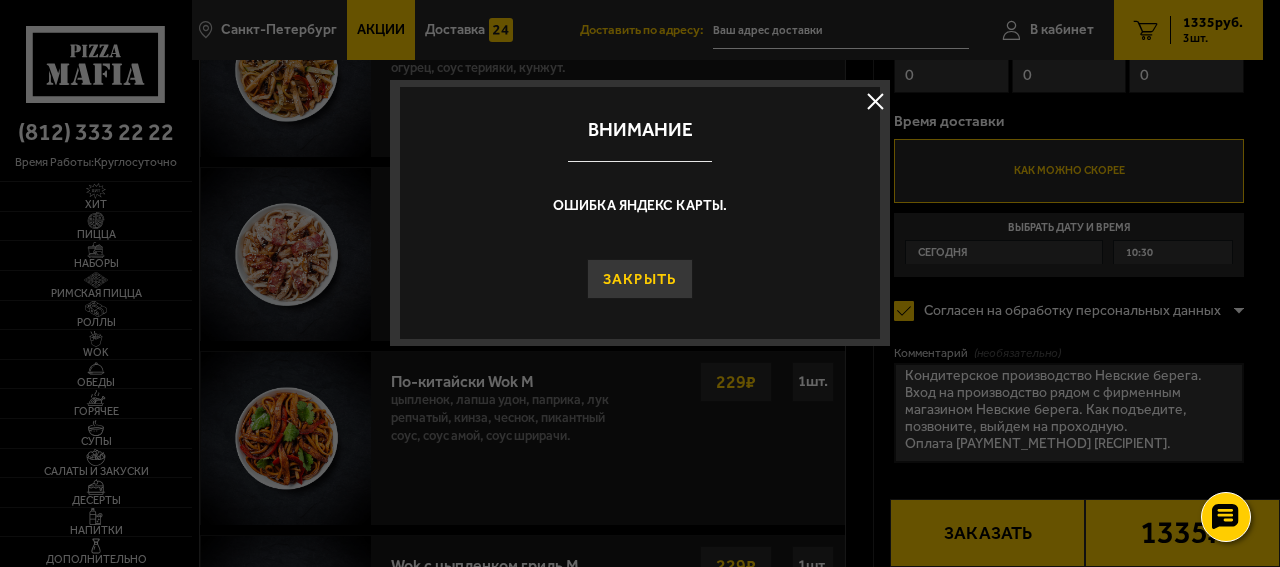 click on "Закрыть" at bounding box center (640, 279) 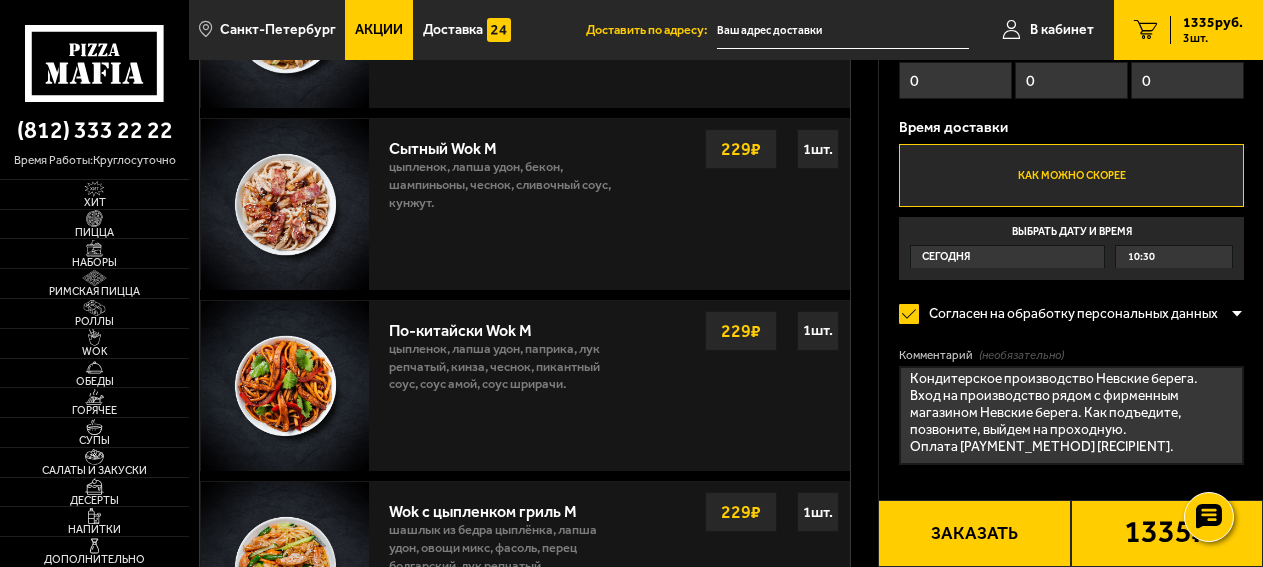 scroll, scrollTop: 7, scrollLeft: 0, axis: vertical 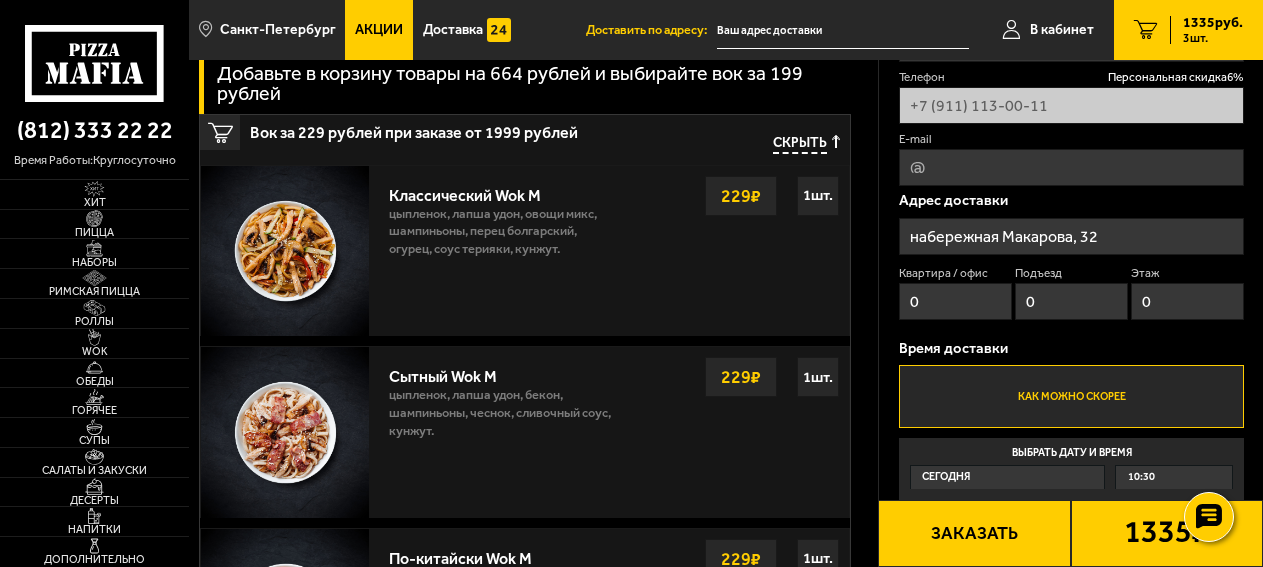 click on "набережная Макарова, 32" at bounding box center [1071, 236] 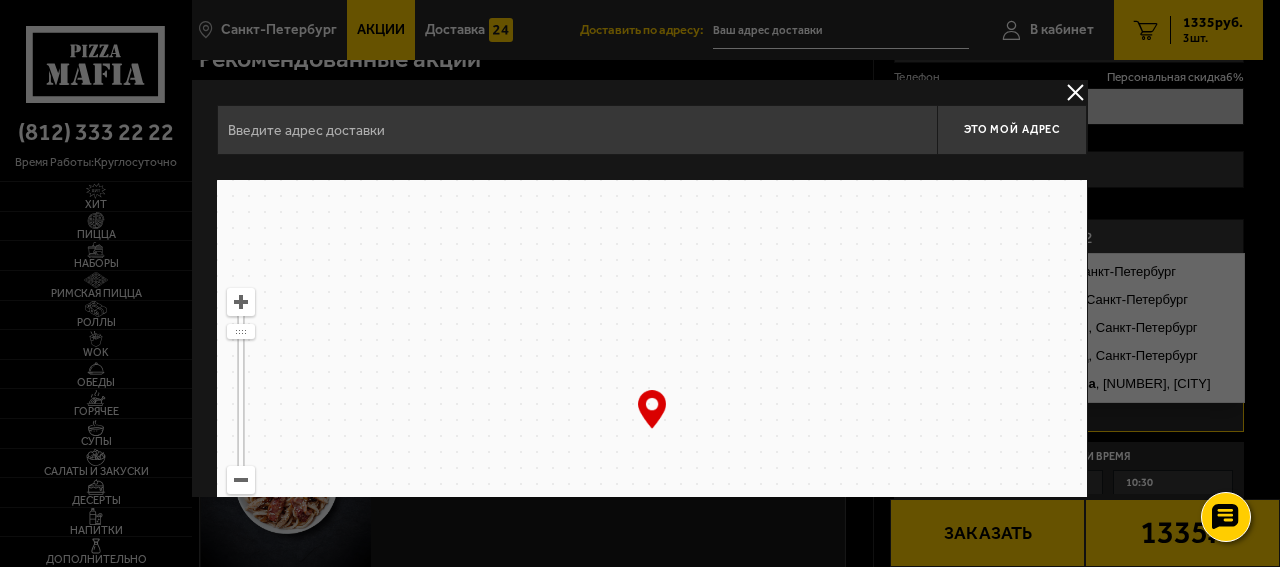 type on "набережная Макарова, 32" 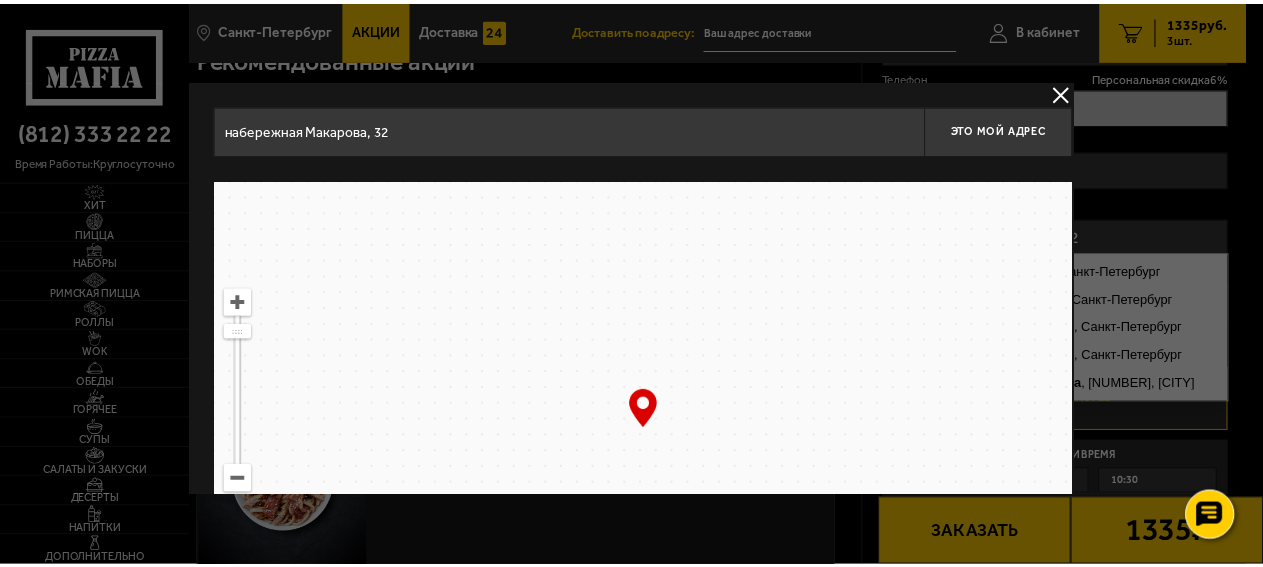 scroll, scrollTop: 7, scrollLeft: 0, axis: vertical 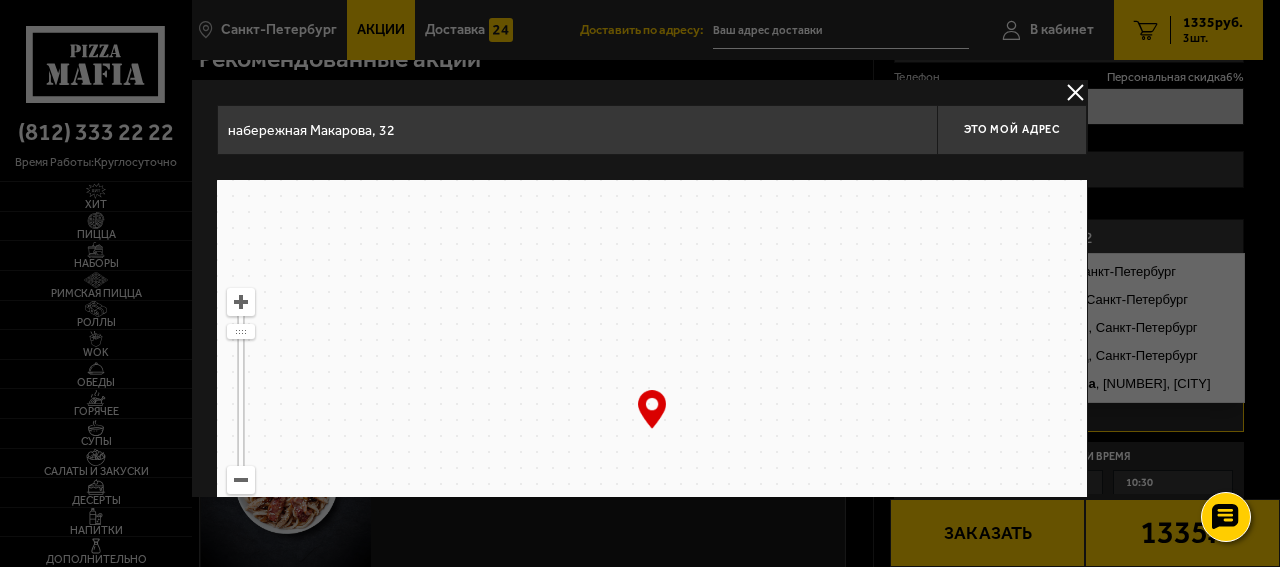 click at bounding box center (640, 283) 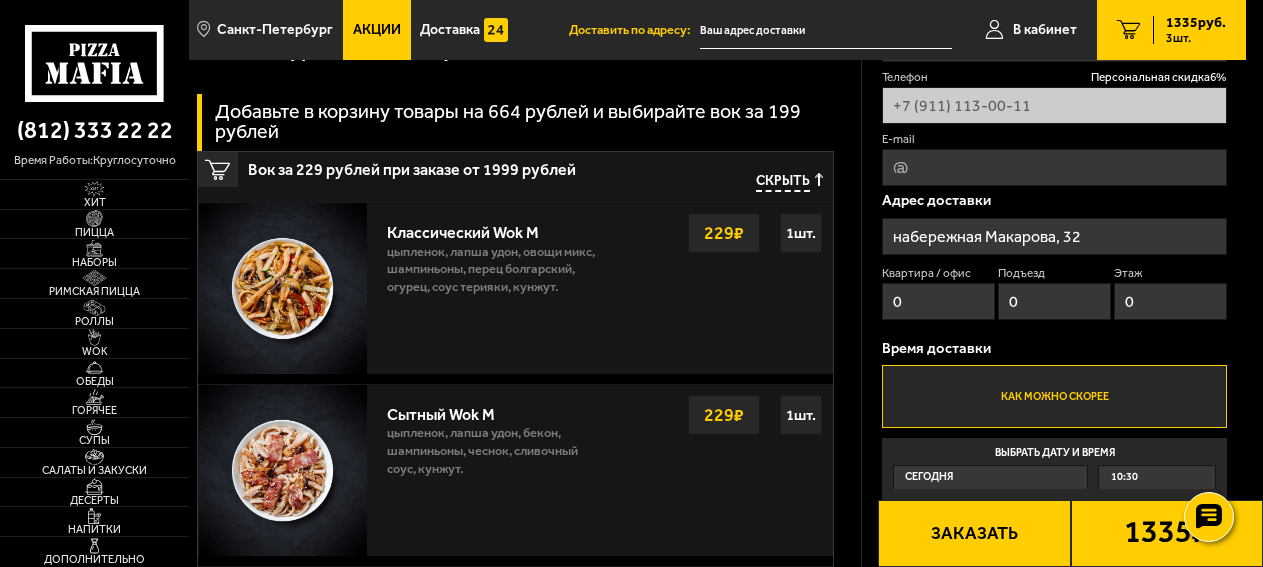 scroll, scrollTop: 7, scrollLeft: 0, axis: vertical 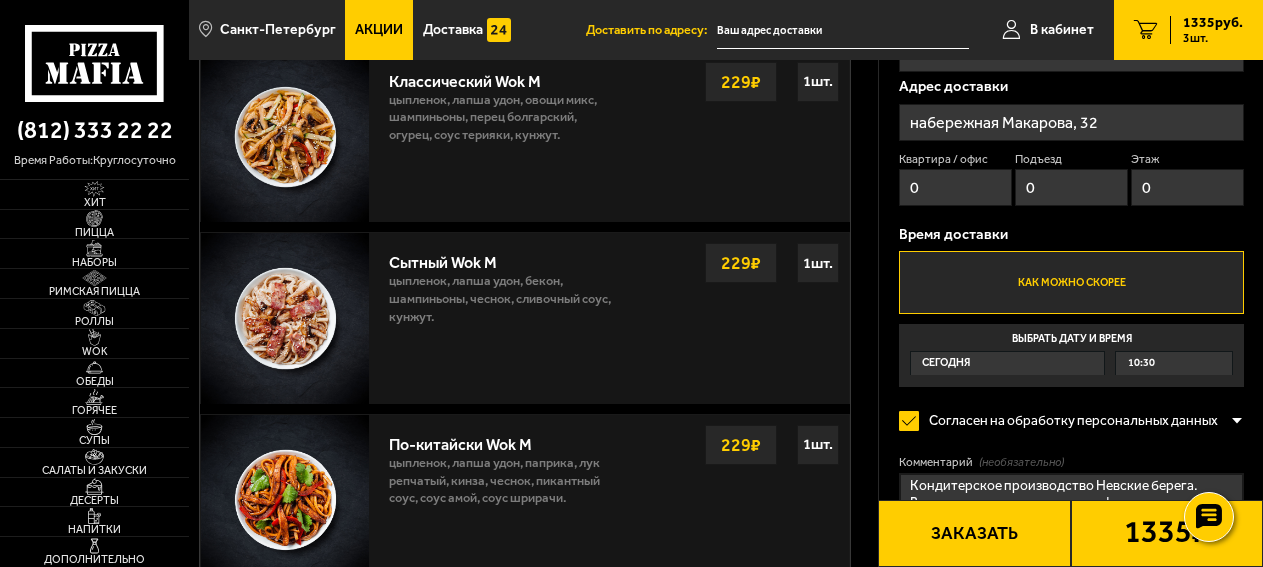 click on "Заказать" at bounding box center [974, 533] 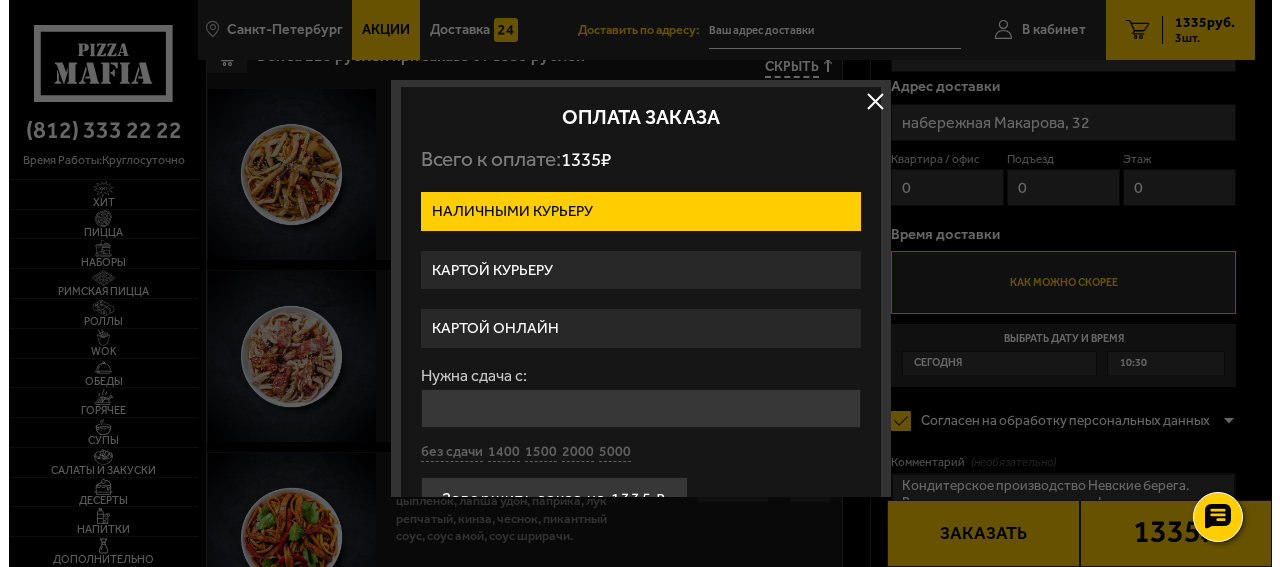 scroll, scrollTop: 7, scrollLeft: 0, axis: vertical 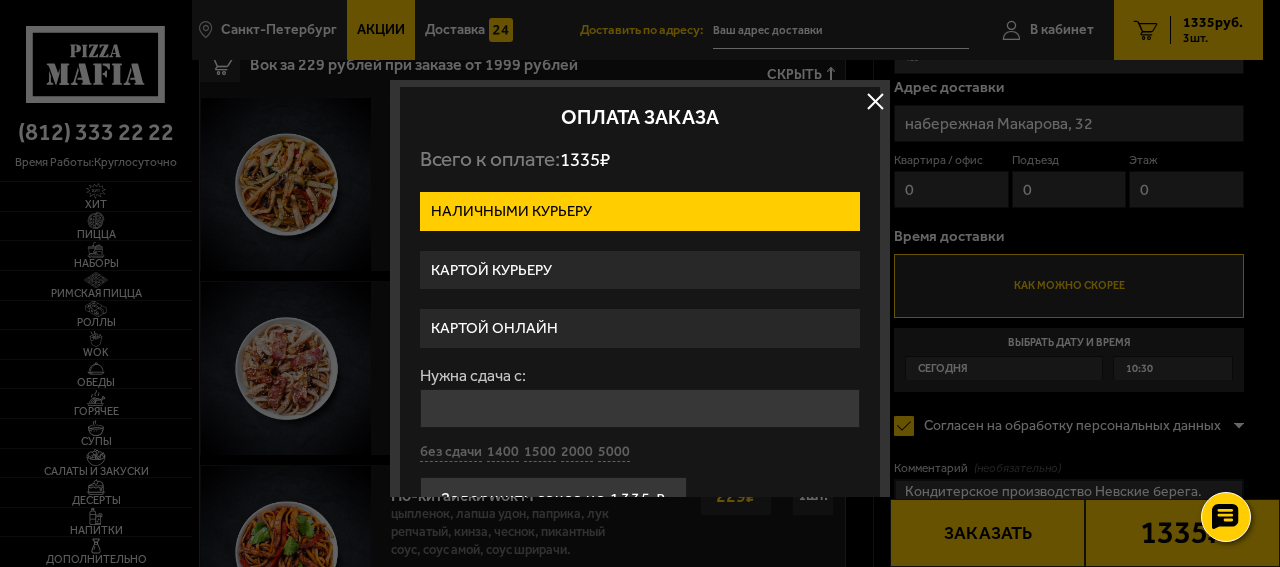 click on "Картой курьеру" at bounding box center [640, 270] 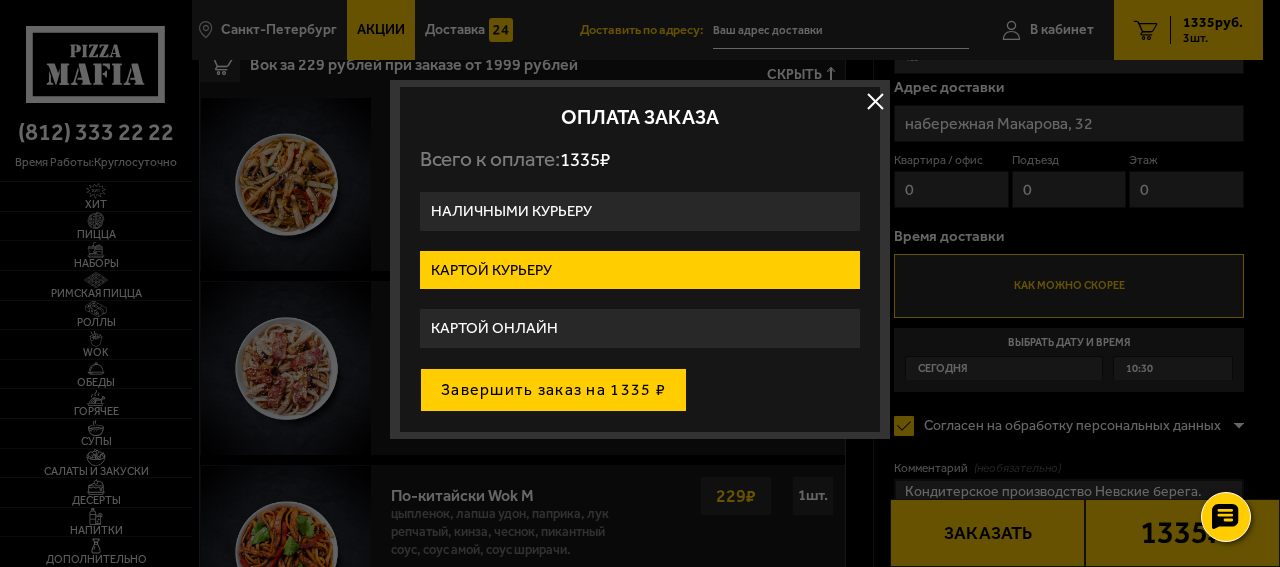click on "Завершить заказ на 1335 ₽" at bounding box center (553, 390) 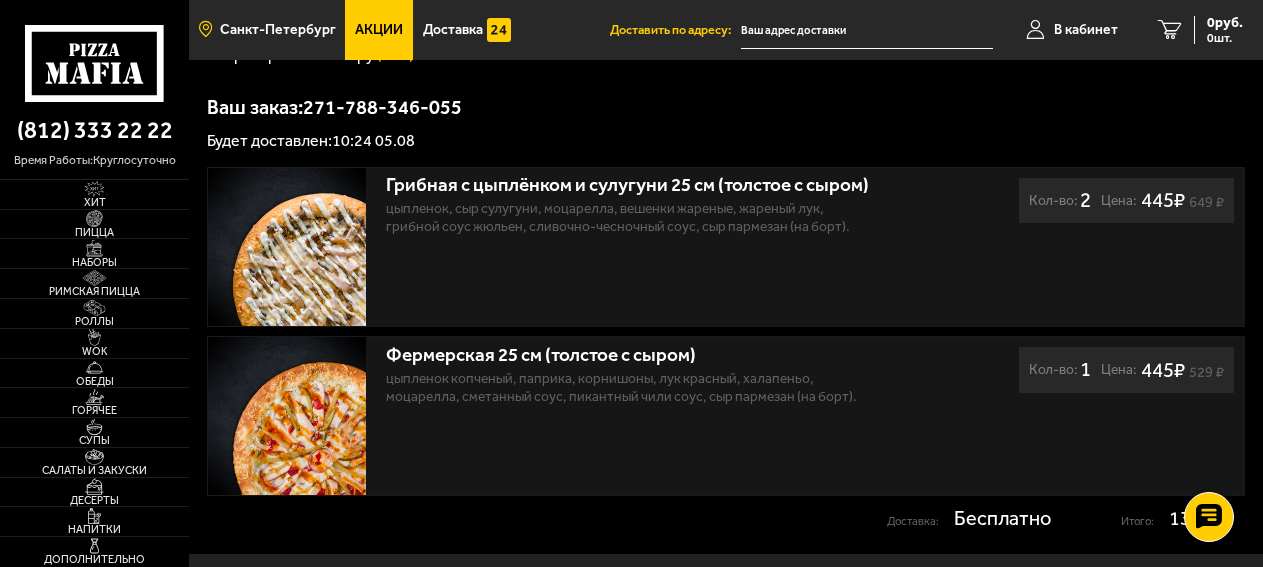 scroll, scrollTop: 265, scrollLeft: 0, axis: vertical 